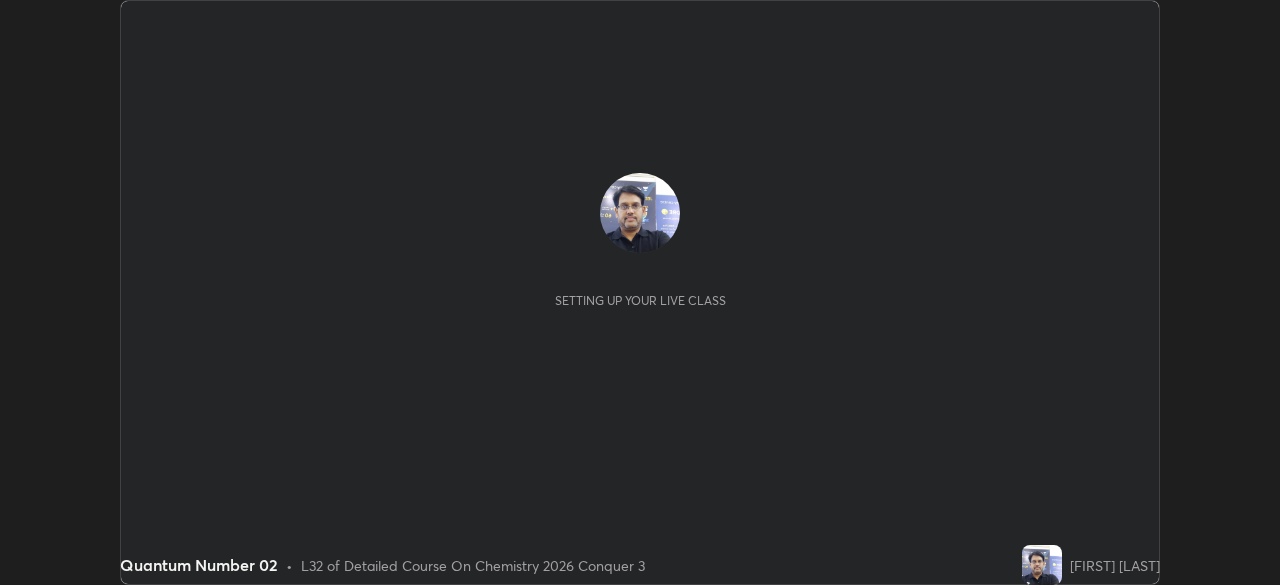 scroll, scrollTop: 0, scrollLeft: 0, axis: both 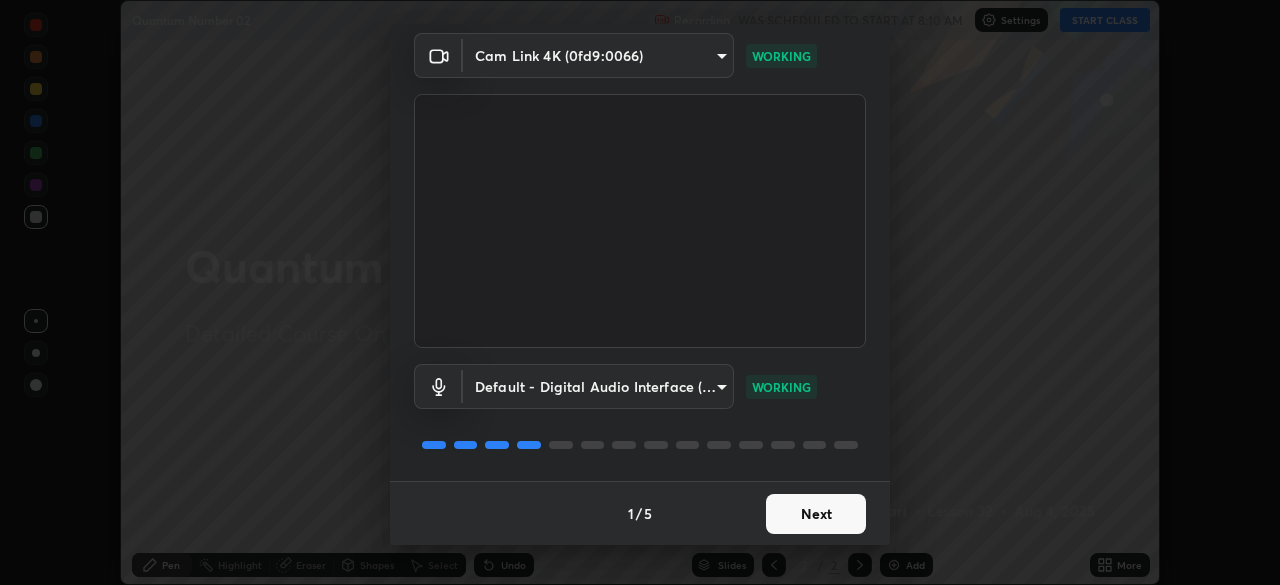 click on "Next" at bounding box center (816, 514) 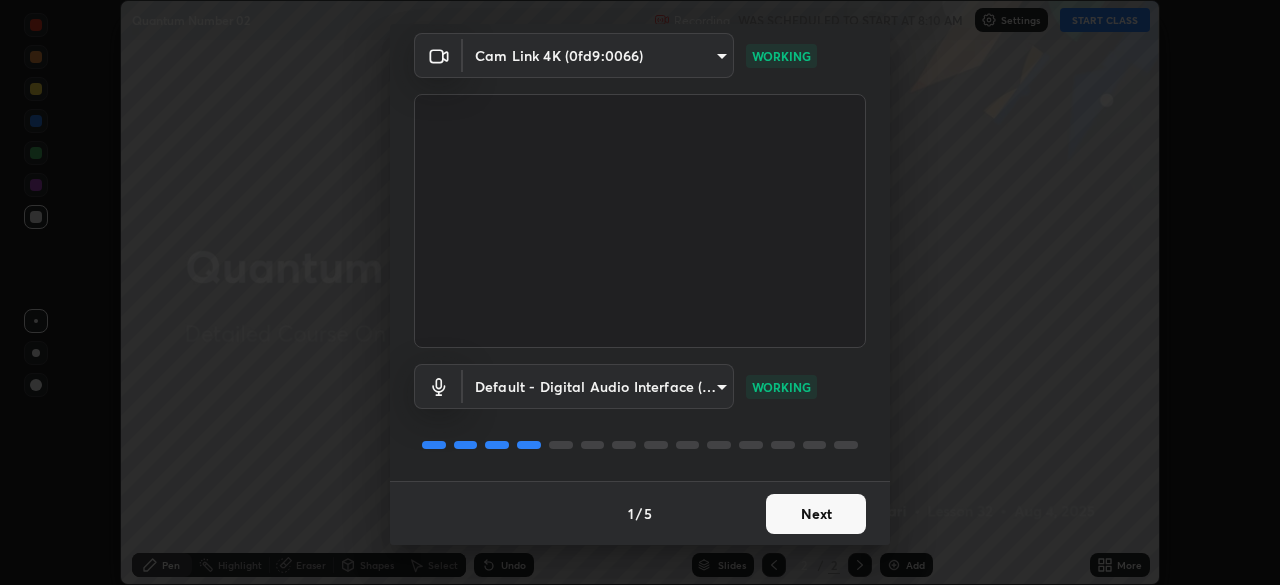 scroll, scrollTop: 0, scrollLeft: 0, axis: both 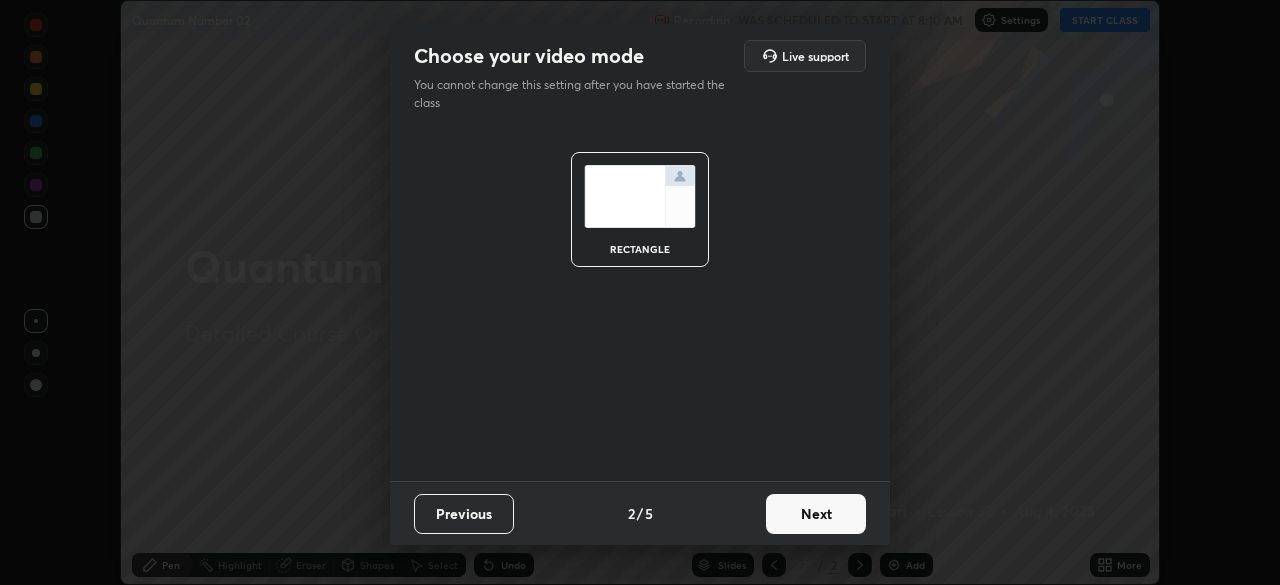 click on "Next" at bounding box center [816, 514] 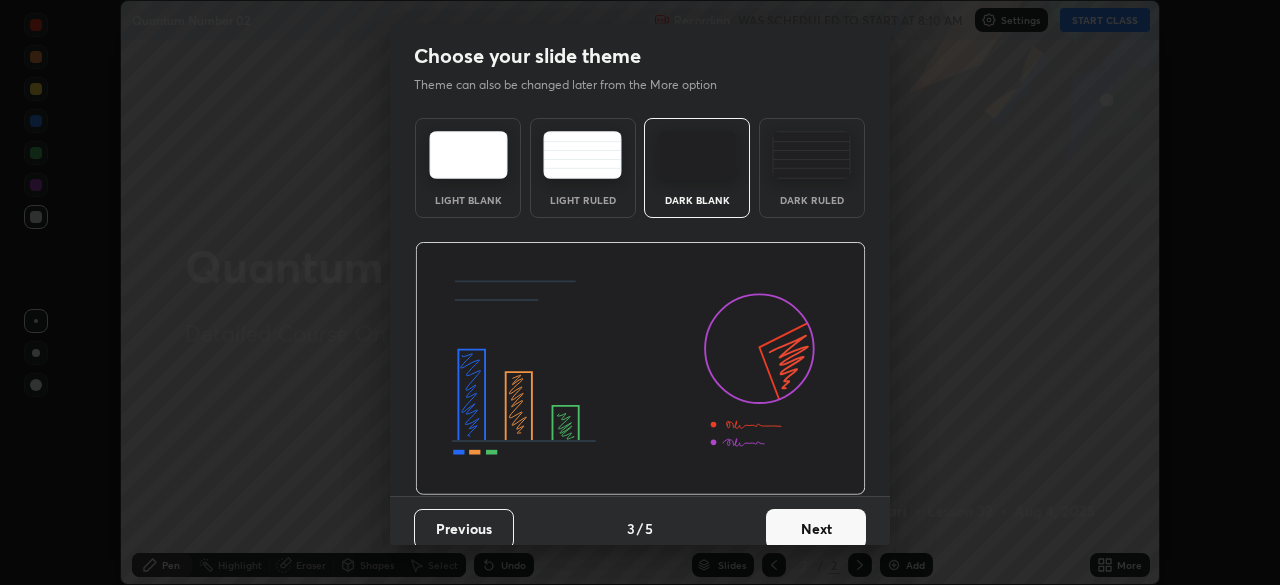 click on "Next" at bounding box center (816, 529) 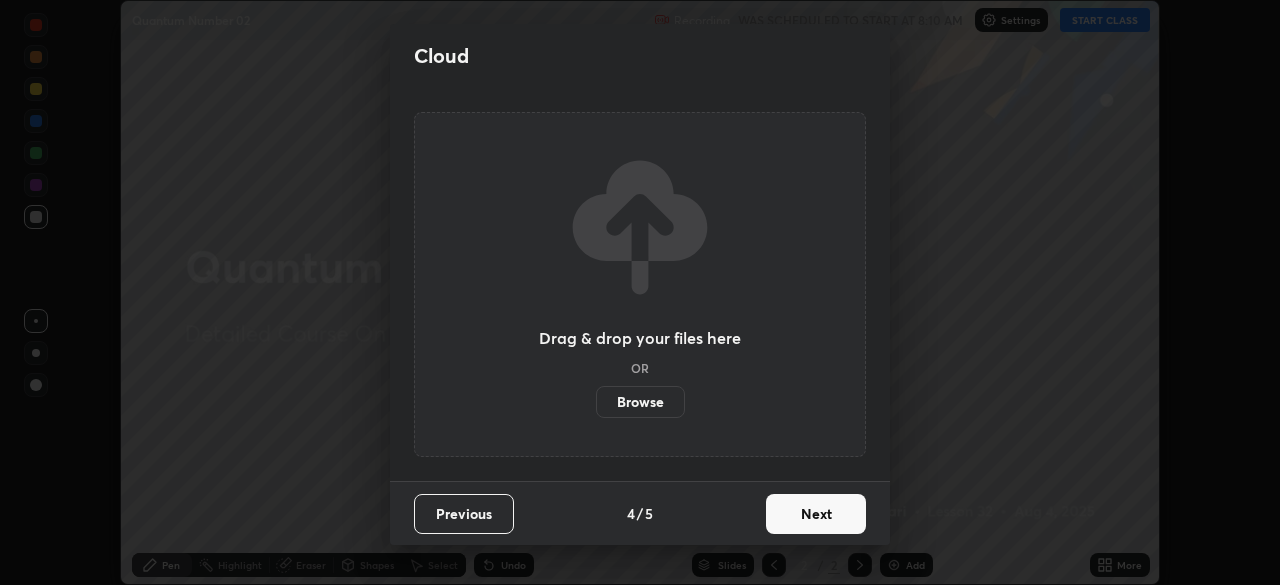 click on "Next" at bounding box center [816, 514] 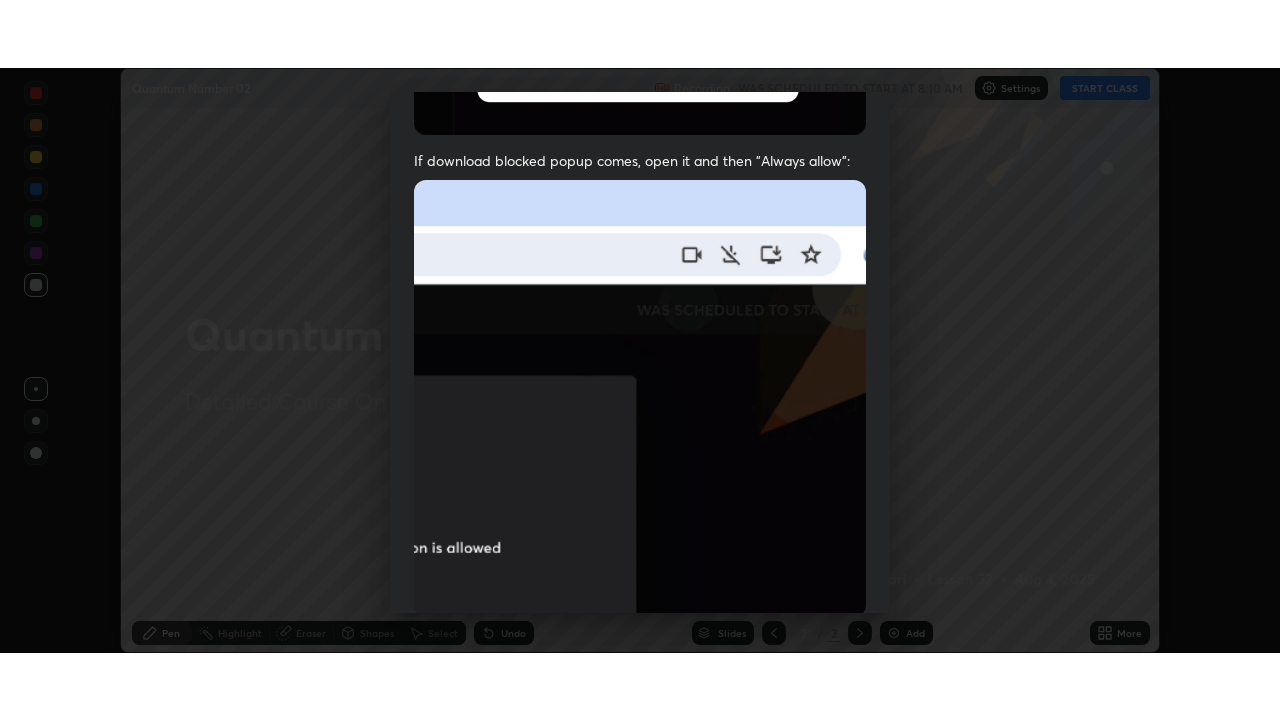 scroll, scrollTop: 479, scrollLeft: 0, axis: vertical 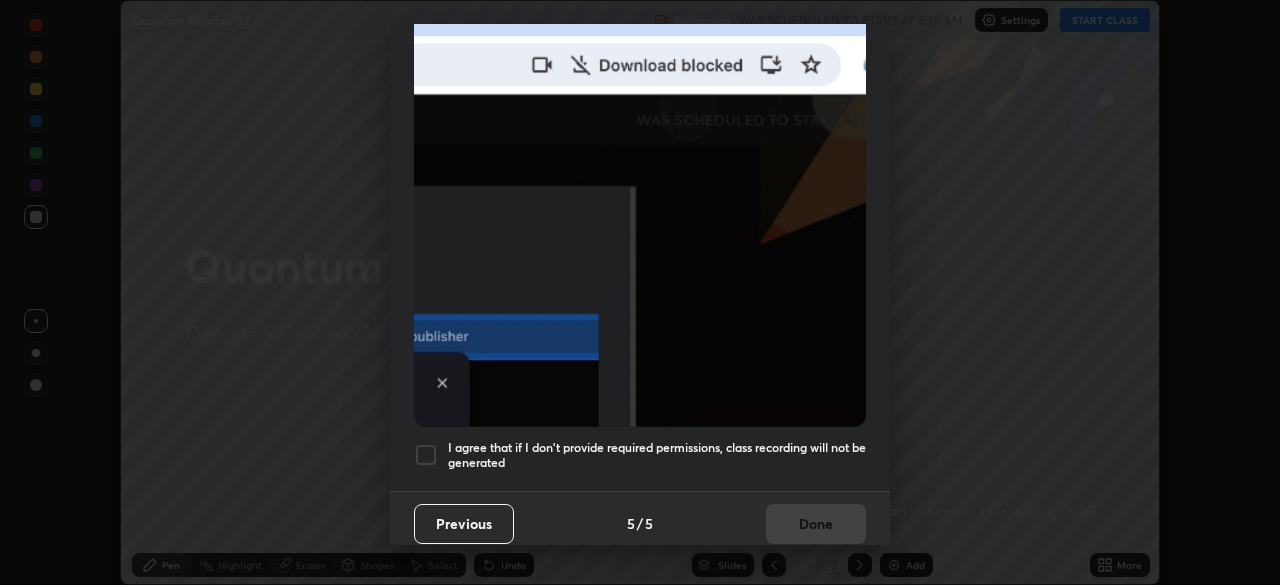 click at bounding box center (426, 455) 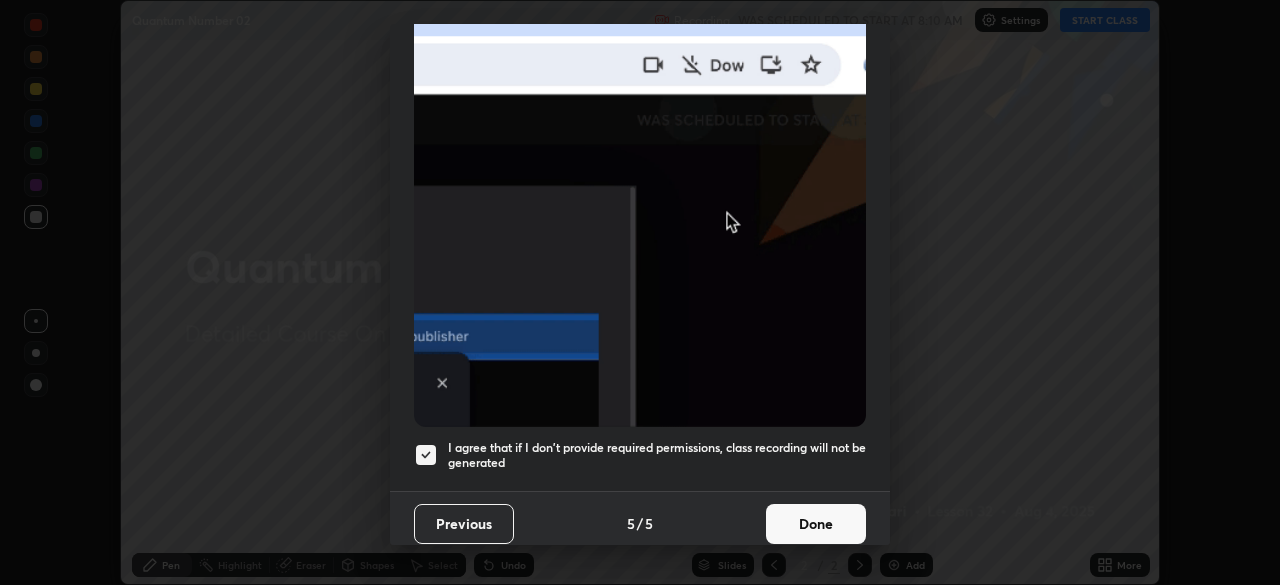 click on "Done" at bounding box center [816, 524] 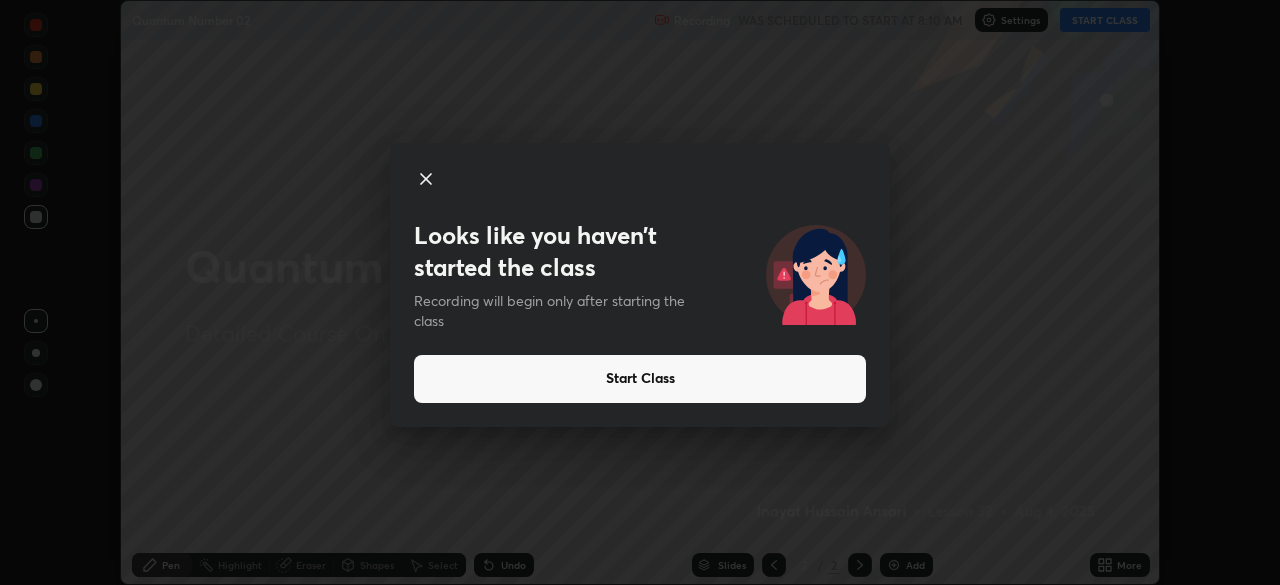 click on "Start Class" at bounding box center [640, 379] 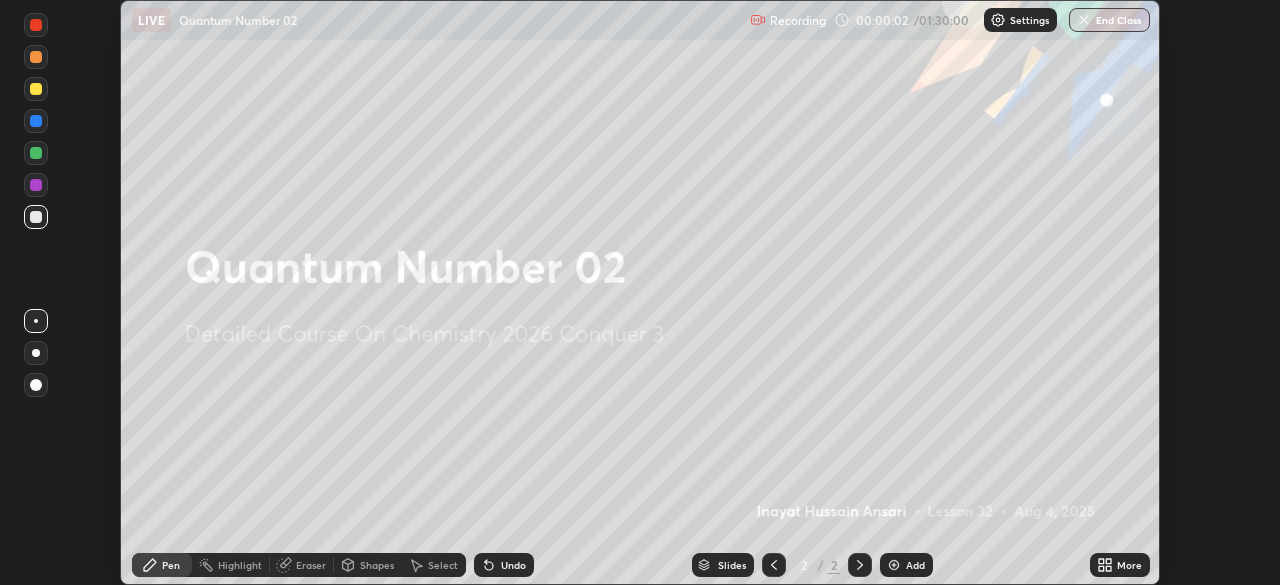 click 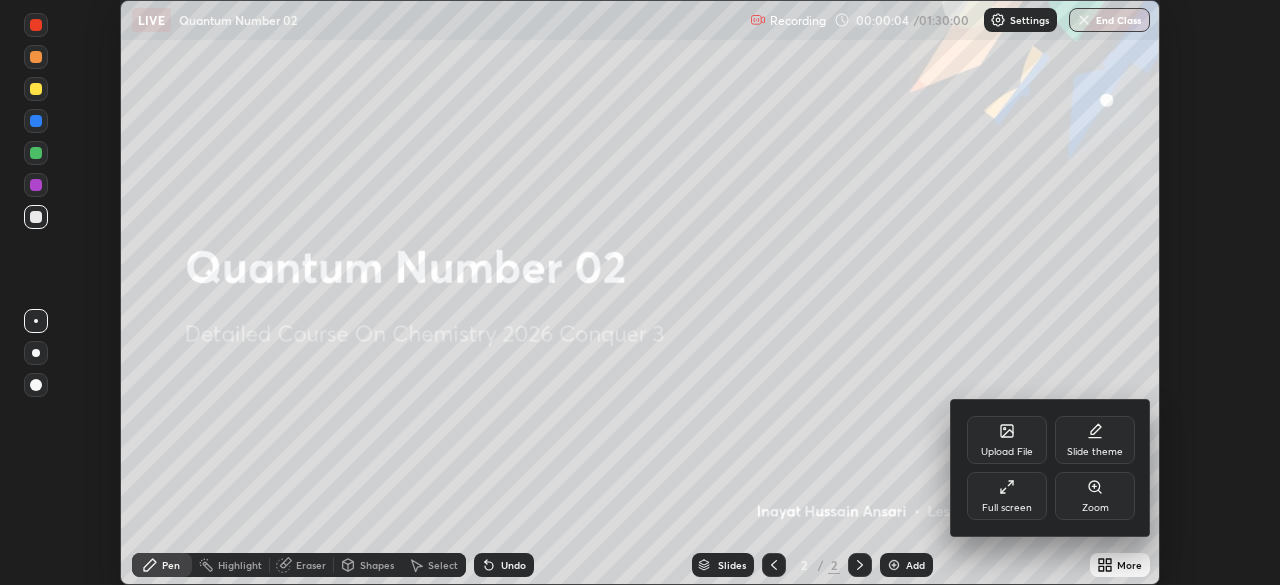 click on "Slide theme" at bounding box center (1095, 452) 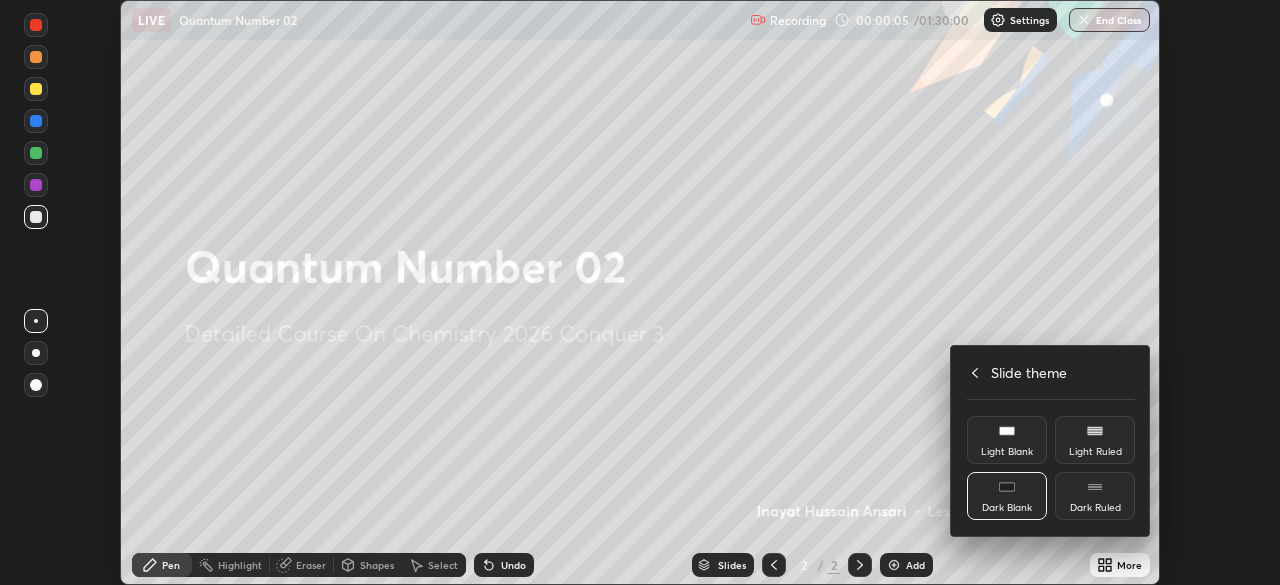 click on "Dark Ruled" at bounding box center [1095, 496] 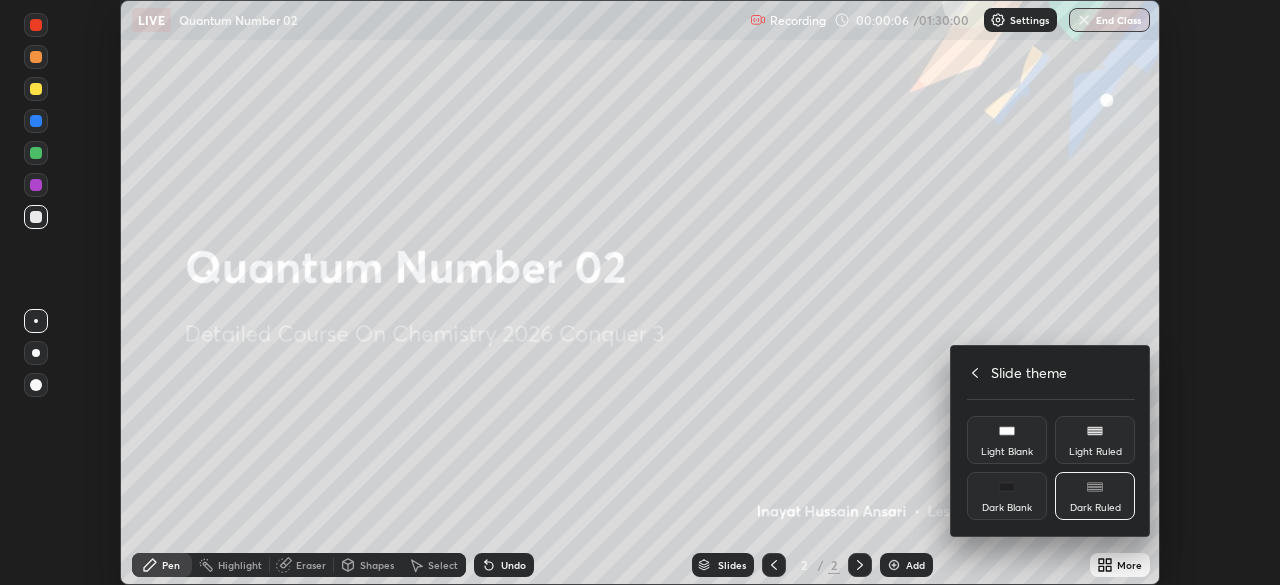 click at bounding box center [640, 292] 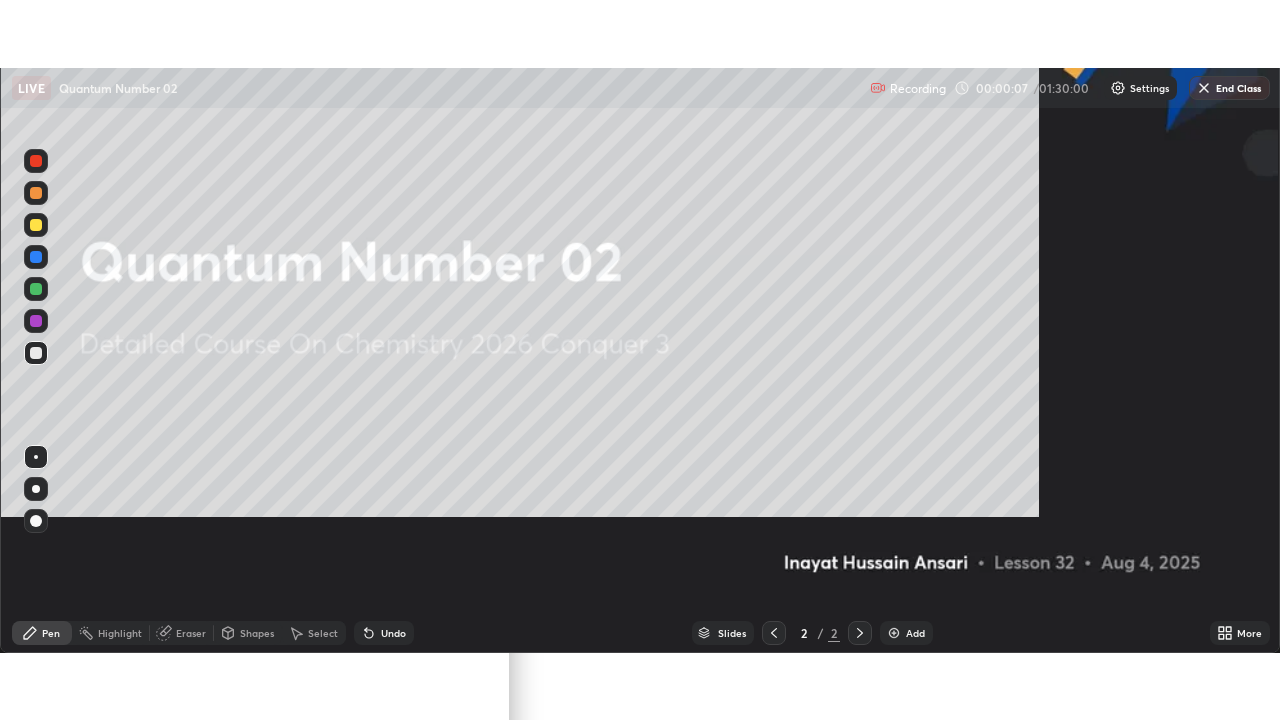 scroll, scrollTop: 99280, scrollLeft: 98720, axis: both 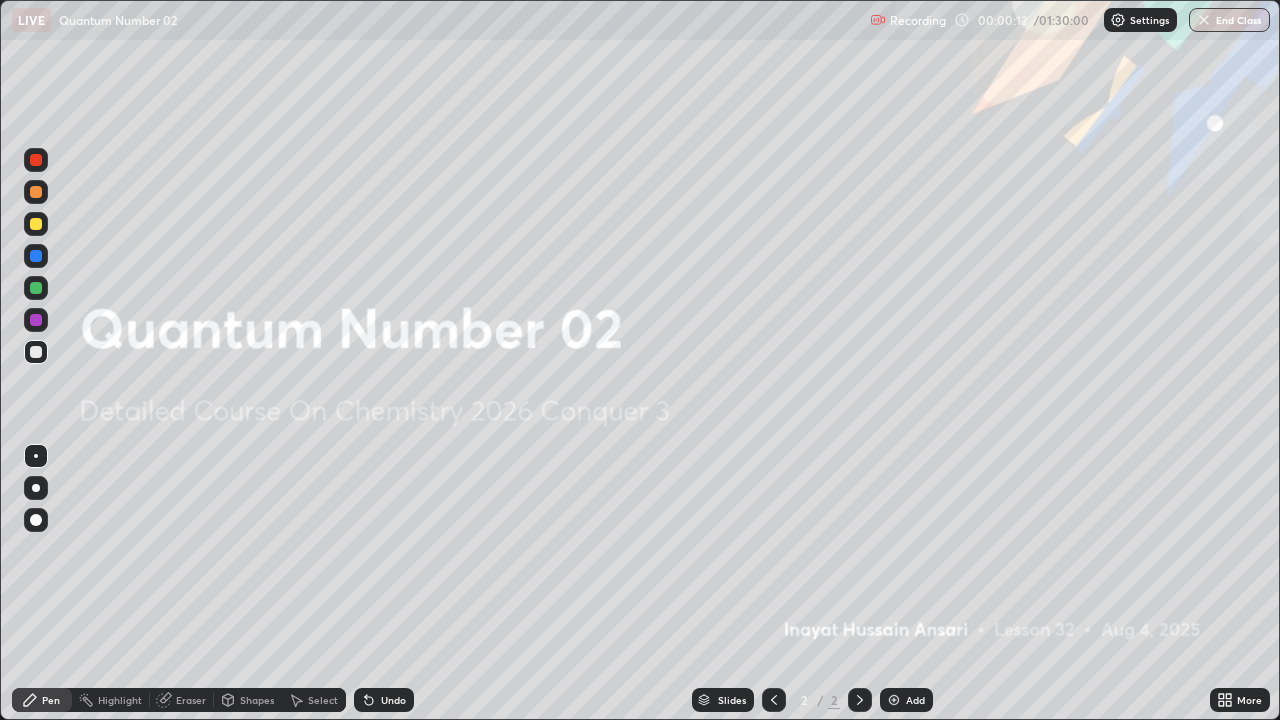 click at bounding box center [894, 700] 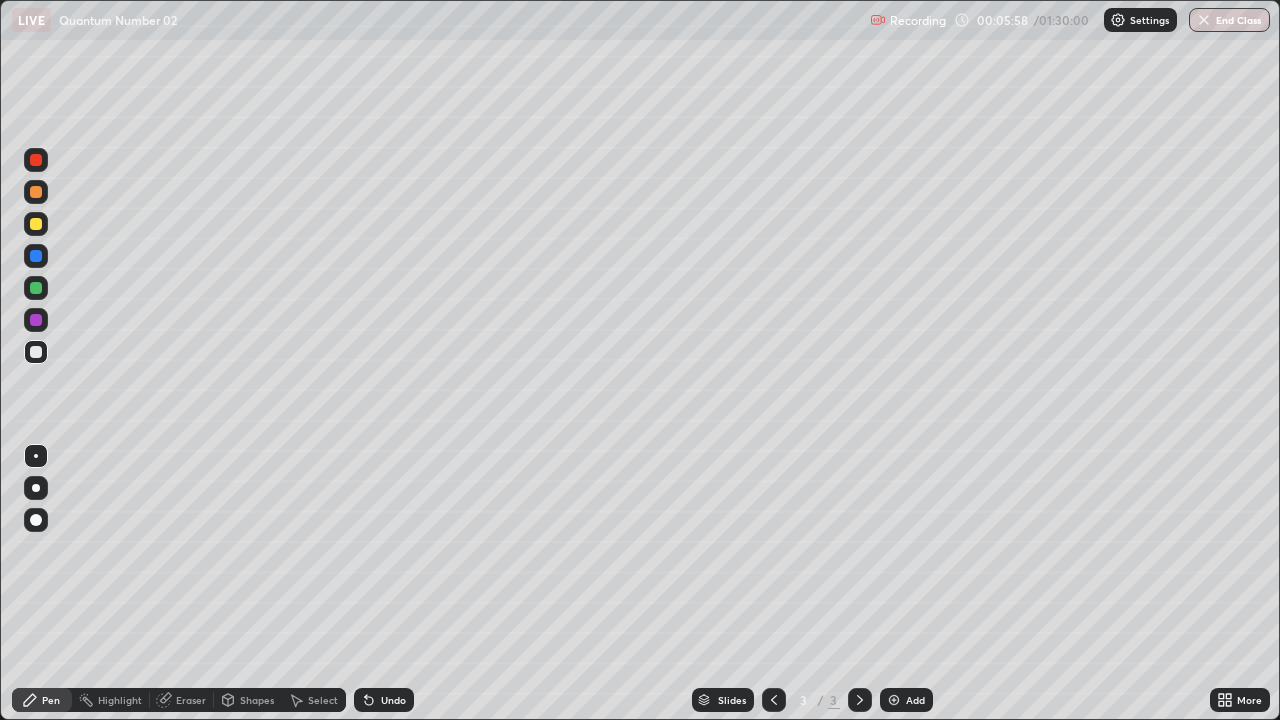 click on "Eraser" at bounding box center [191, 700] 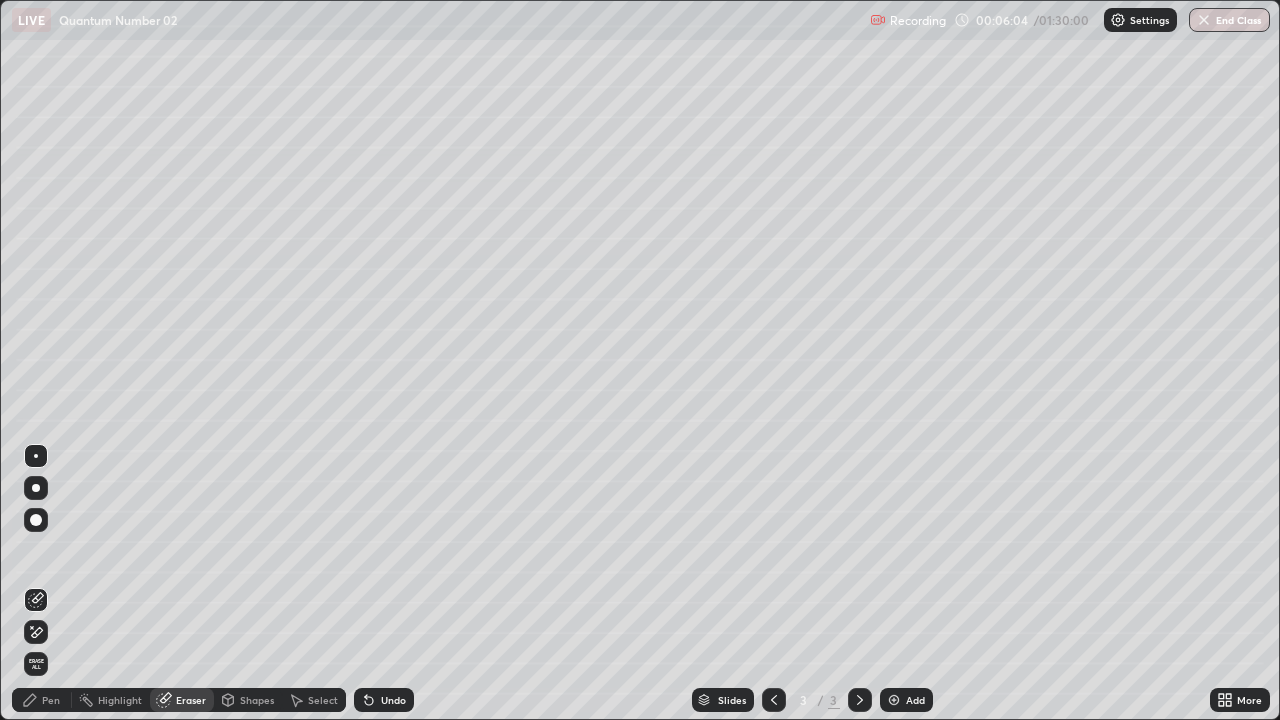 click on "Eraser" at bounding box center [191, 700] 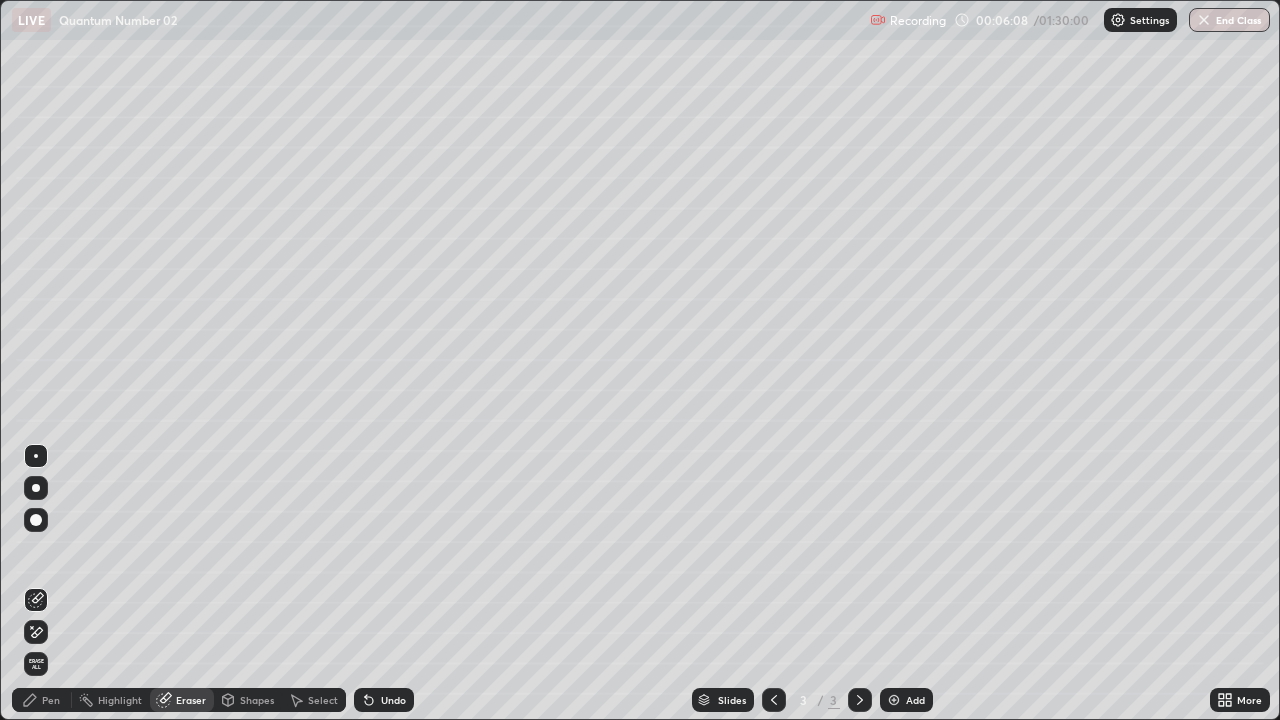 click on "Pen" at bounding box center [51, 700] 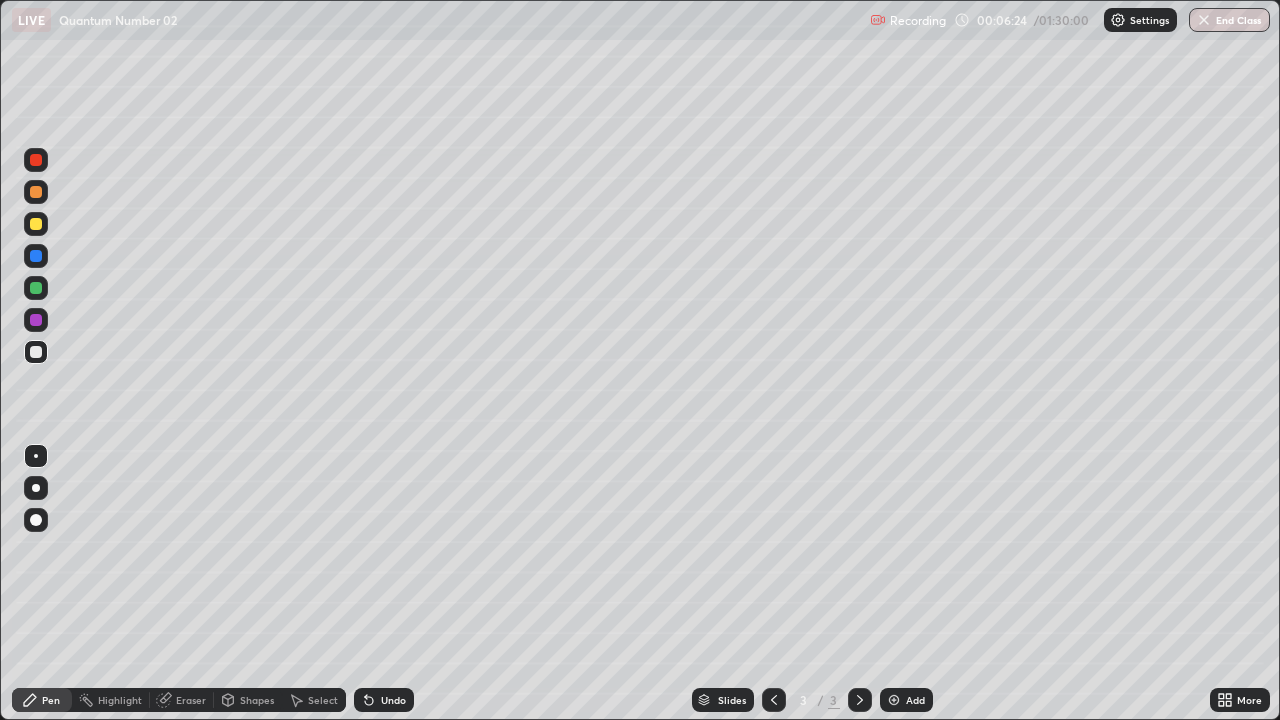click on "Select" at bounding box center [323, 700] 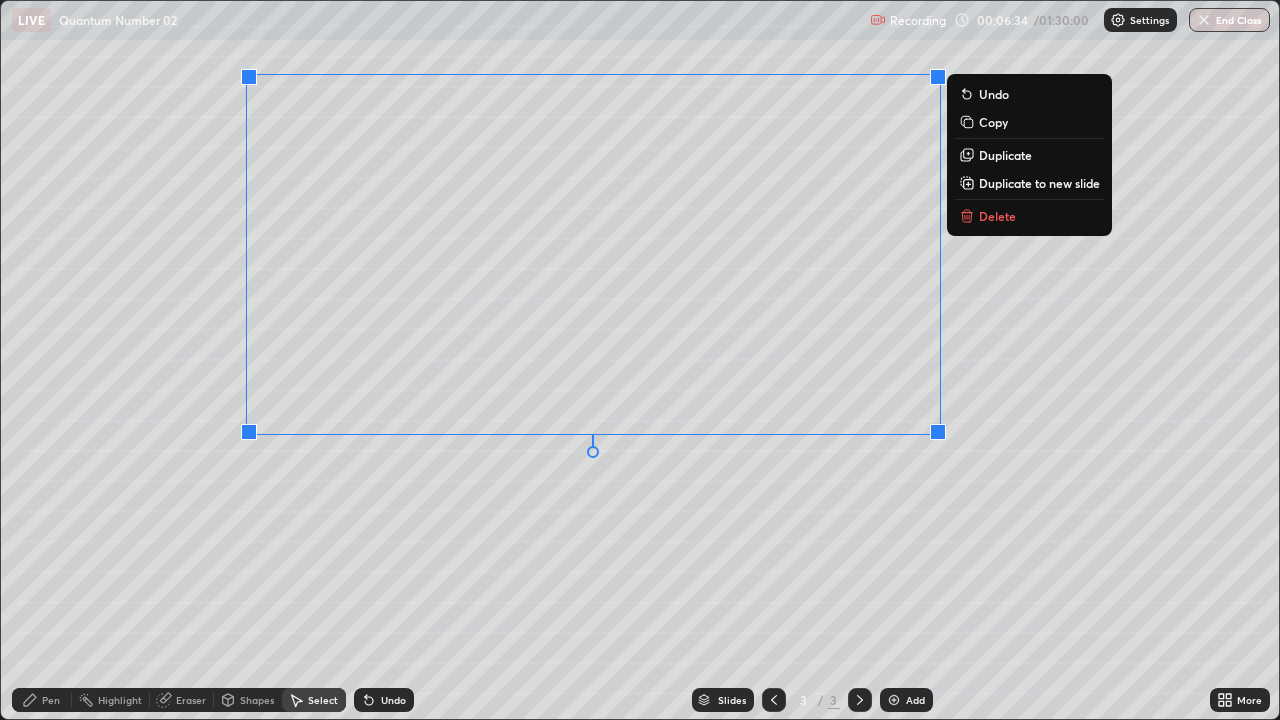 click on "0 ° Undo Copy Duplicate Duplicate to new slide Delete" at bounding box center [640, 360] 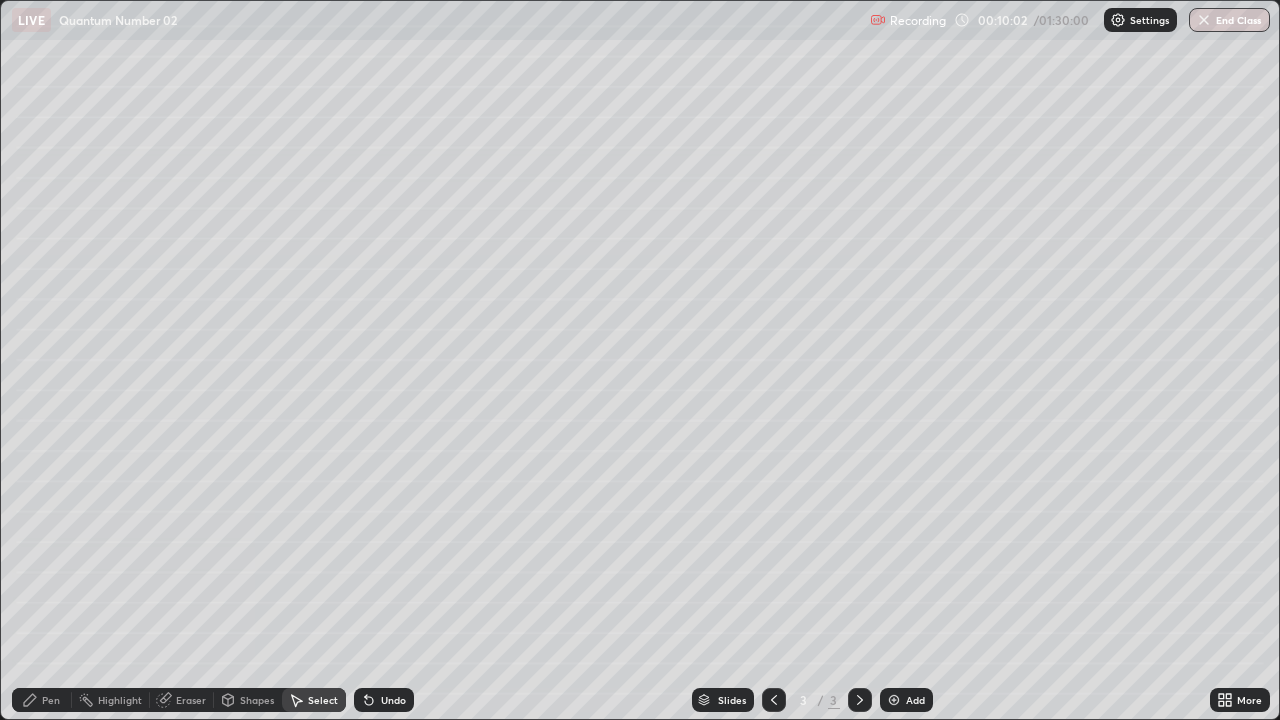 click on "Pen" at bounding box center [51, 700] 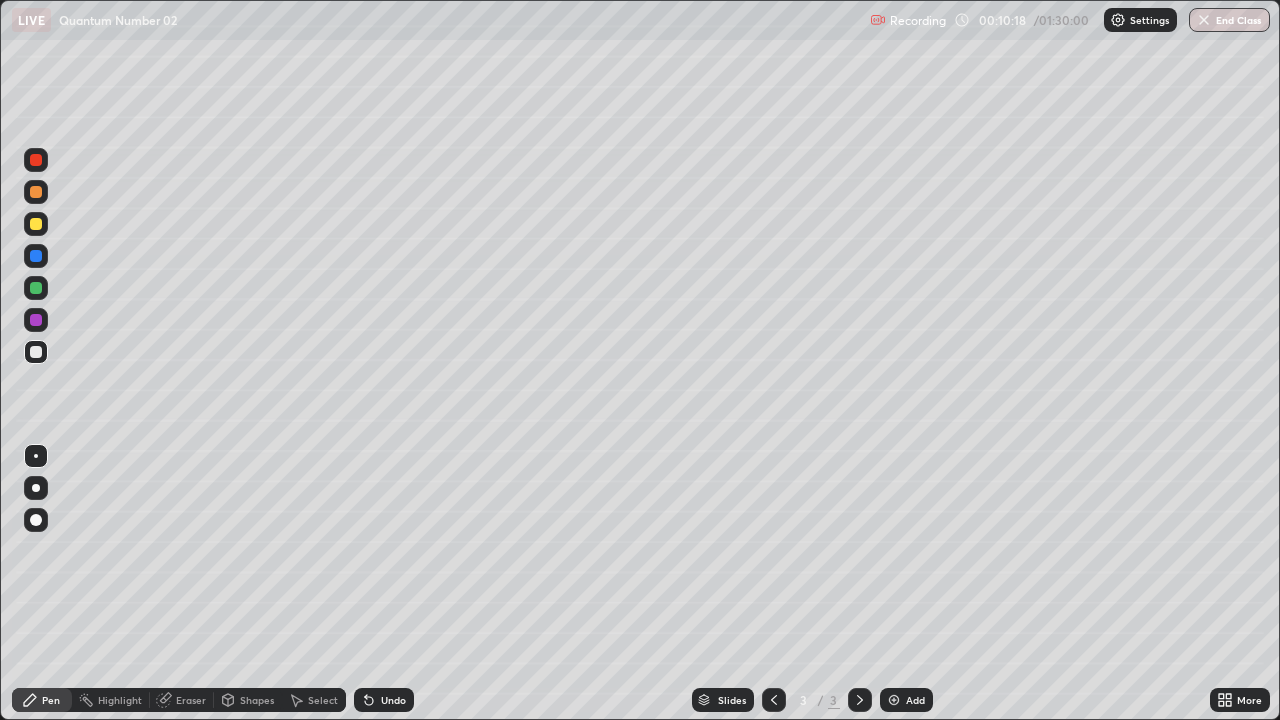 click on "Eraser" at bounding box center (191, 700) 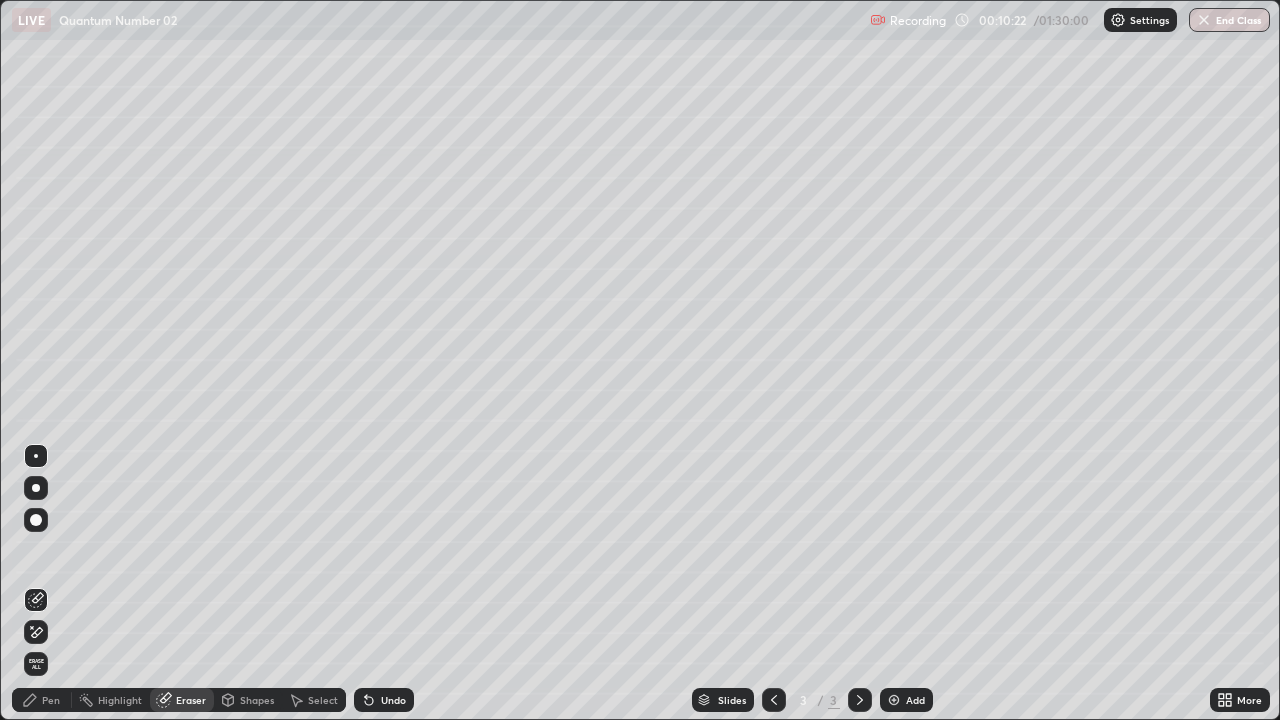 click on "Pen" at bounding box center (51, 700) 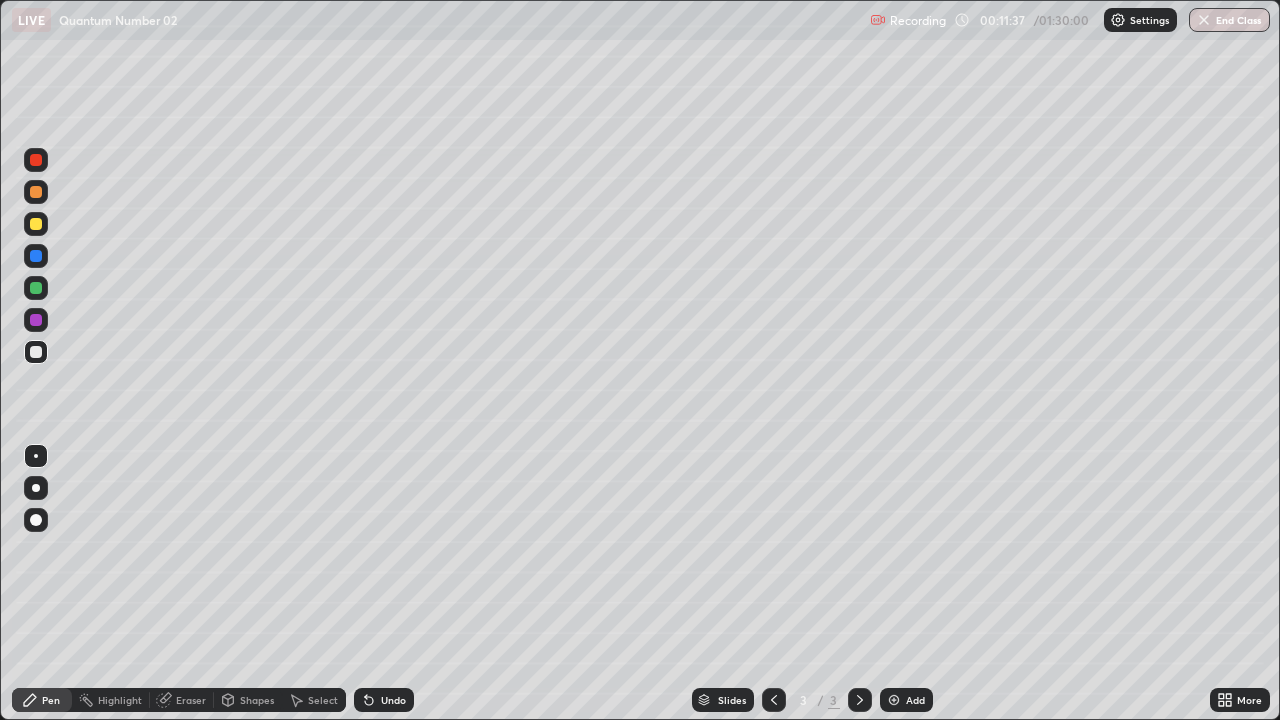 click on "Eraser" at bounding box center [191, 700] 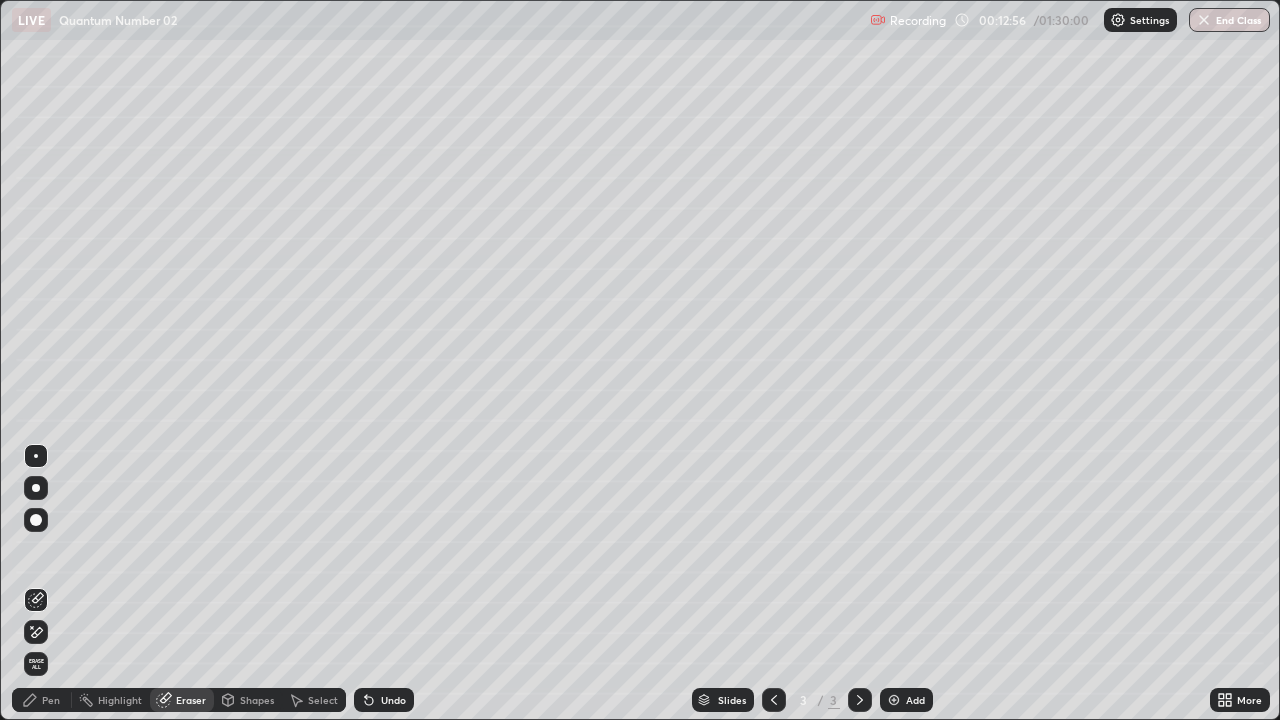 click at bounding box center [894, 700] 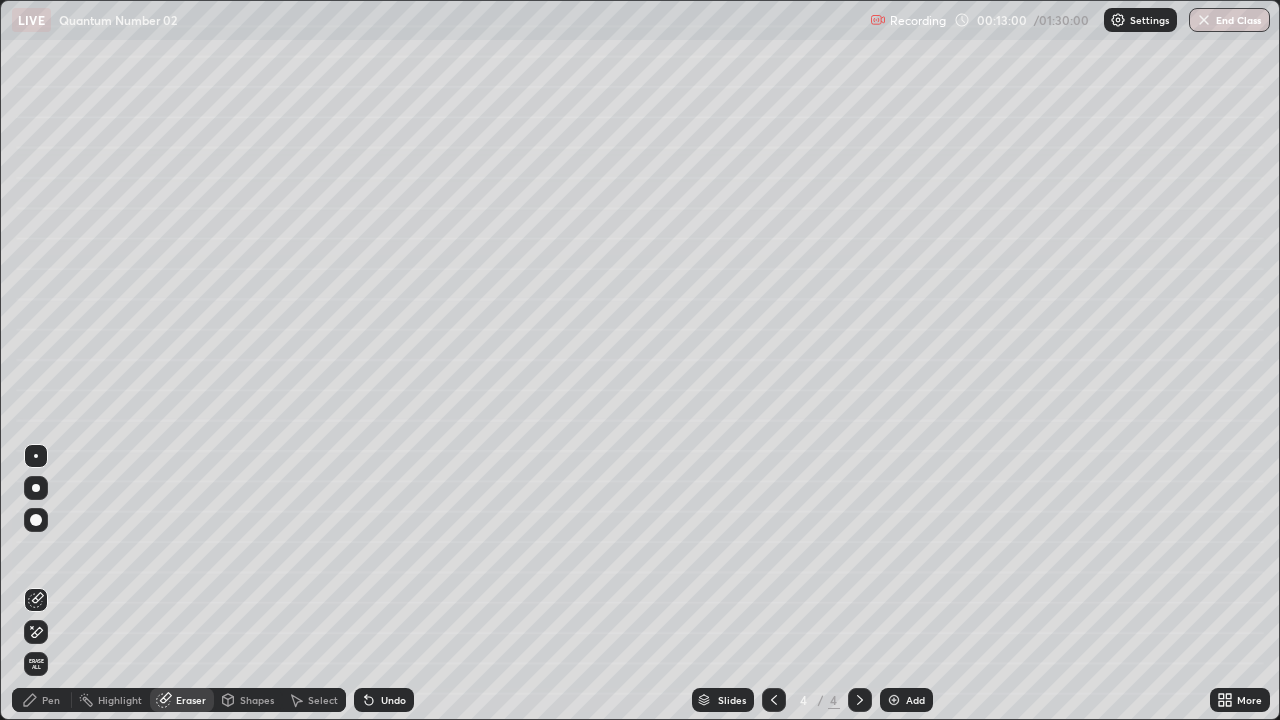 click on "Shapes" at bounding box center (257, 700) 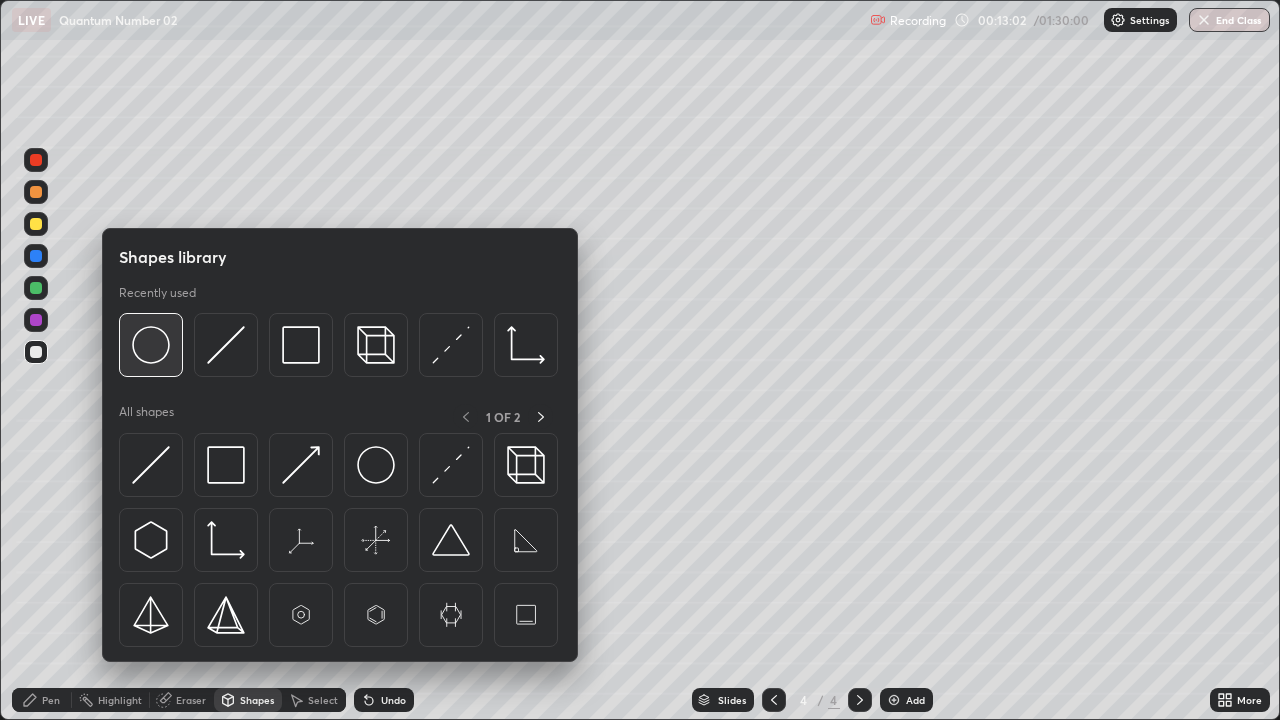 click at bounding box center [151, 345] 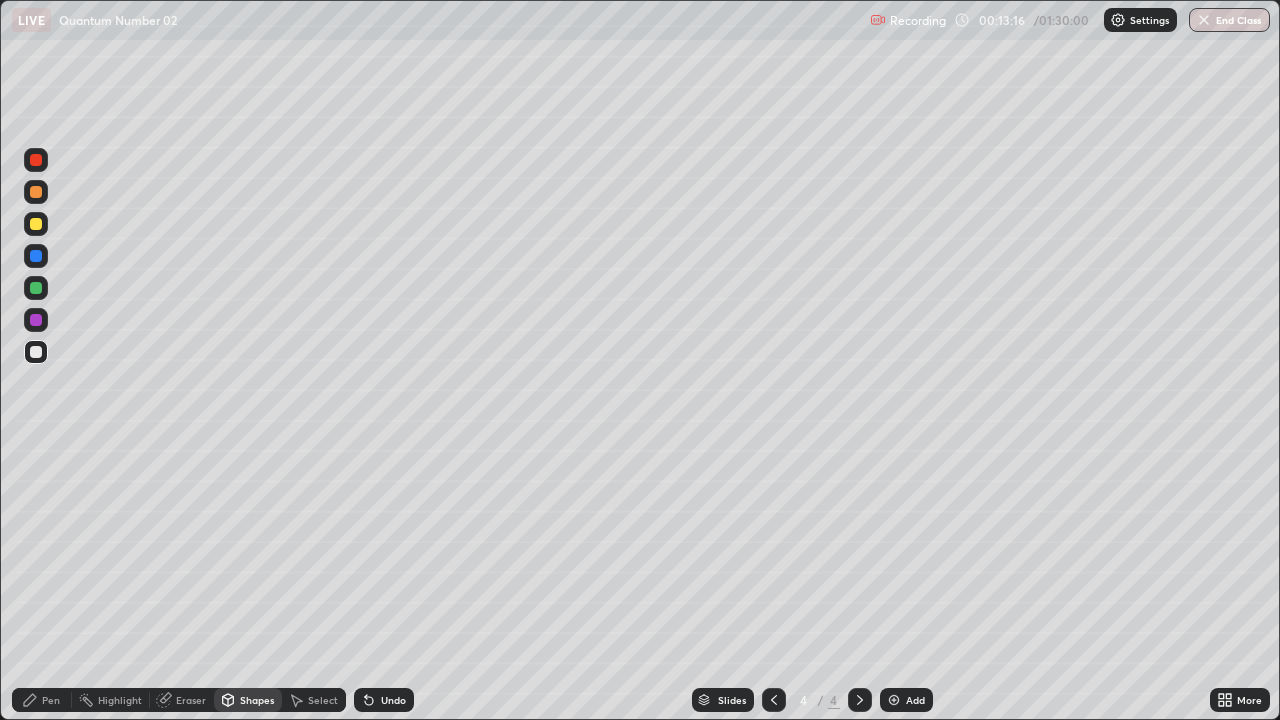 click on "Eraser" at bounding box center [191, 700] 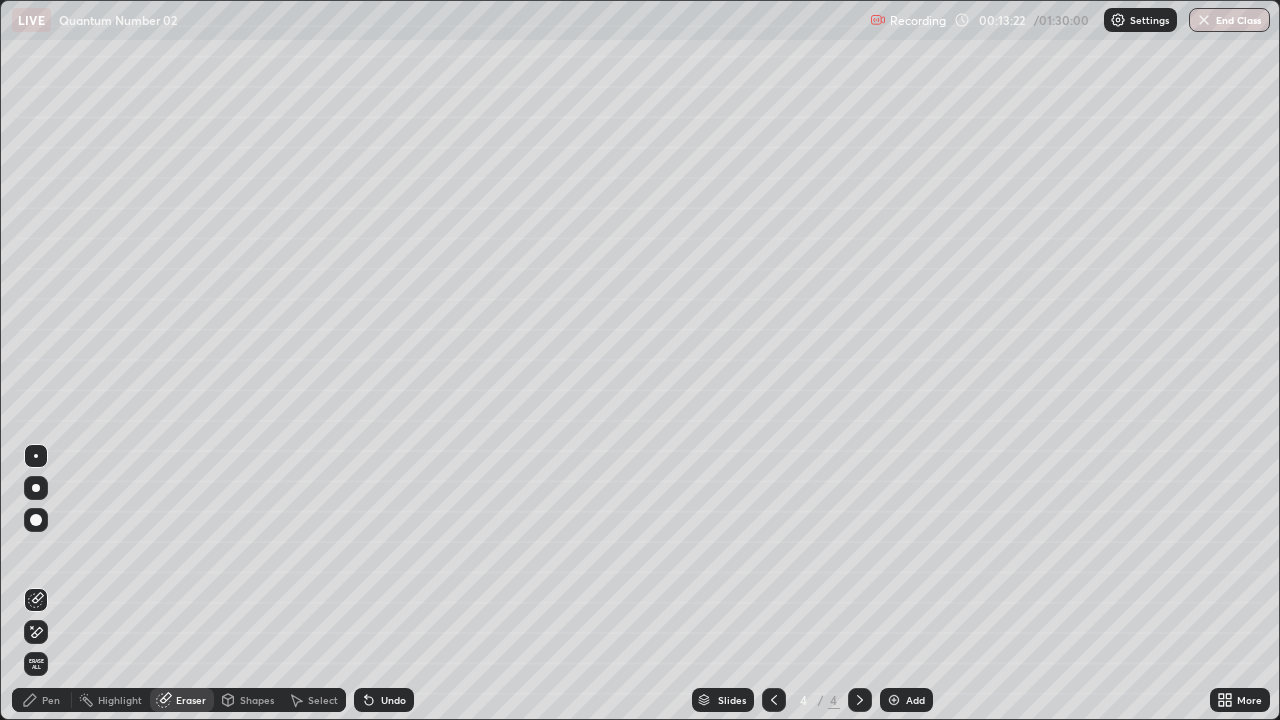click on "Eraser" at bounding box center [191, 700] 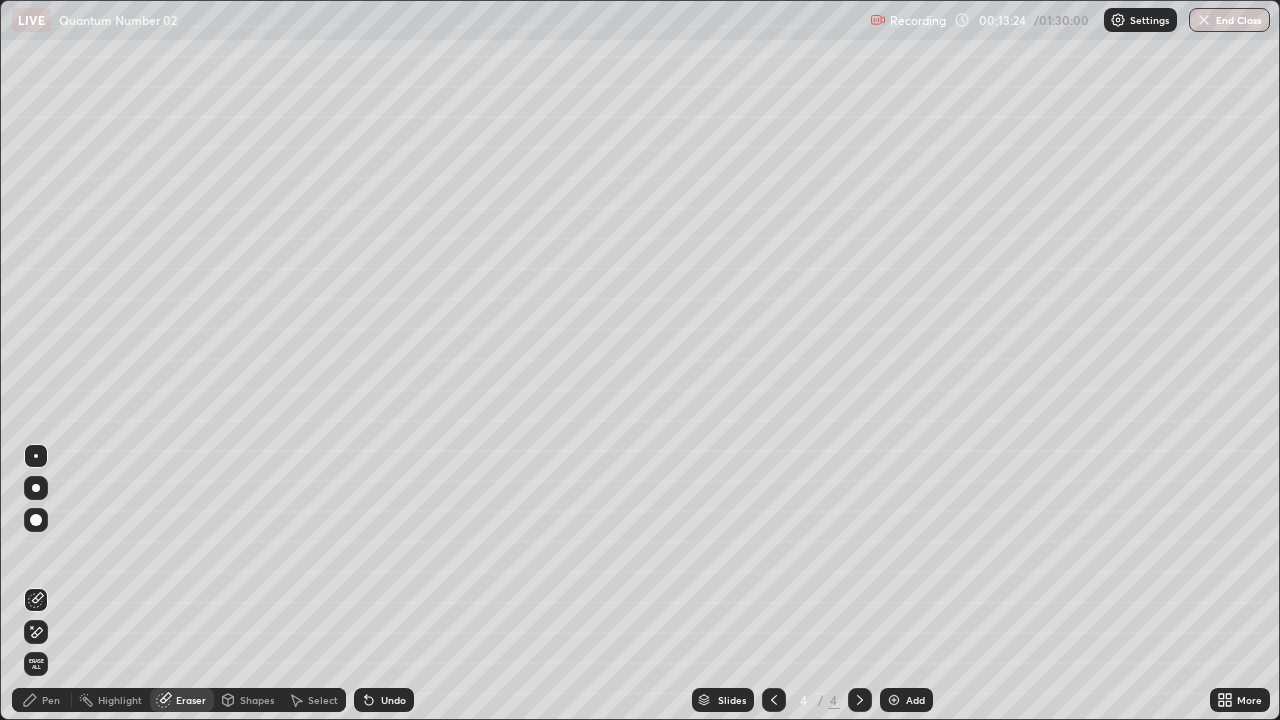 click on "Shapes" at bounding box center (257, 700) 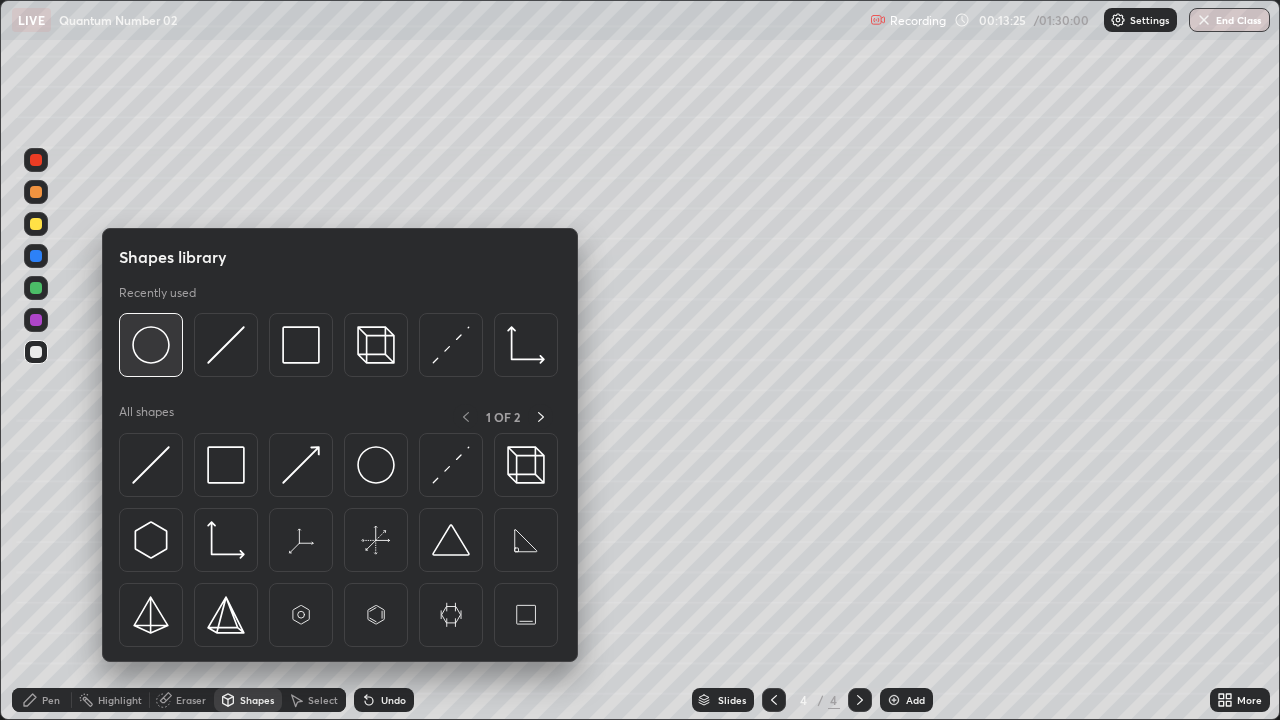 click at bounding box center [151, 345] 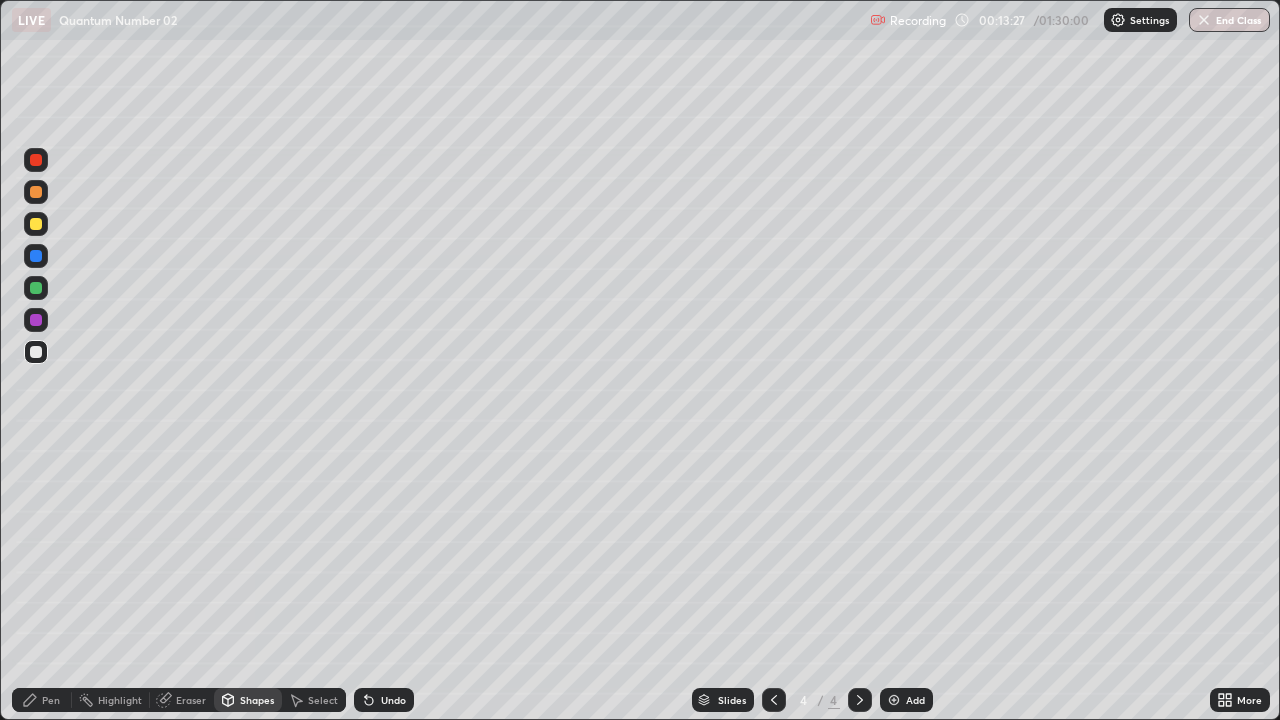 click on "Shapes" at bounding box center [257, 700] 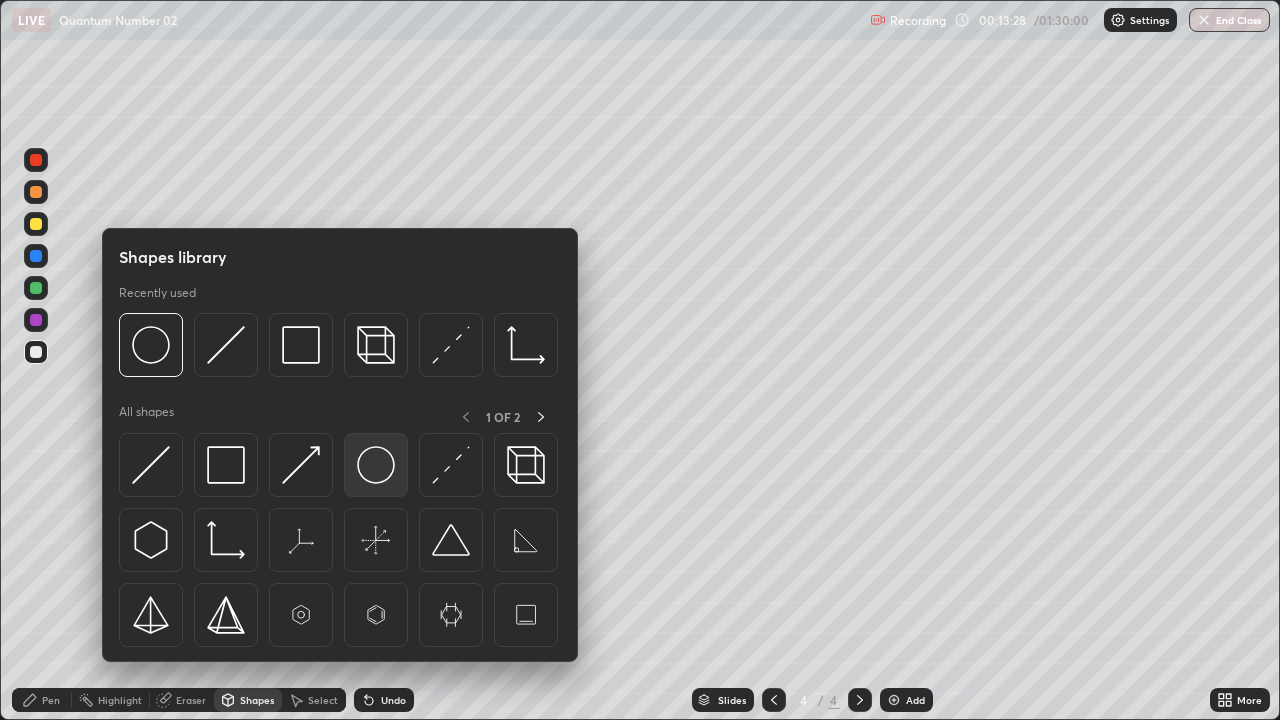 click at bounding box center (376, 465) 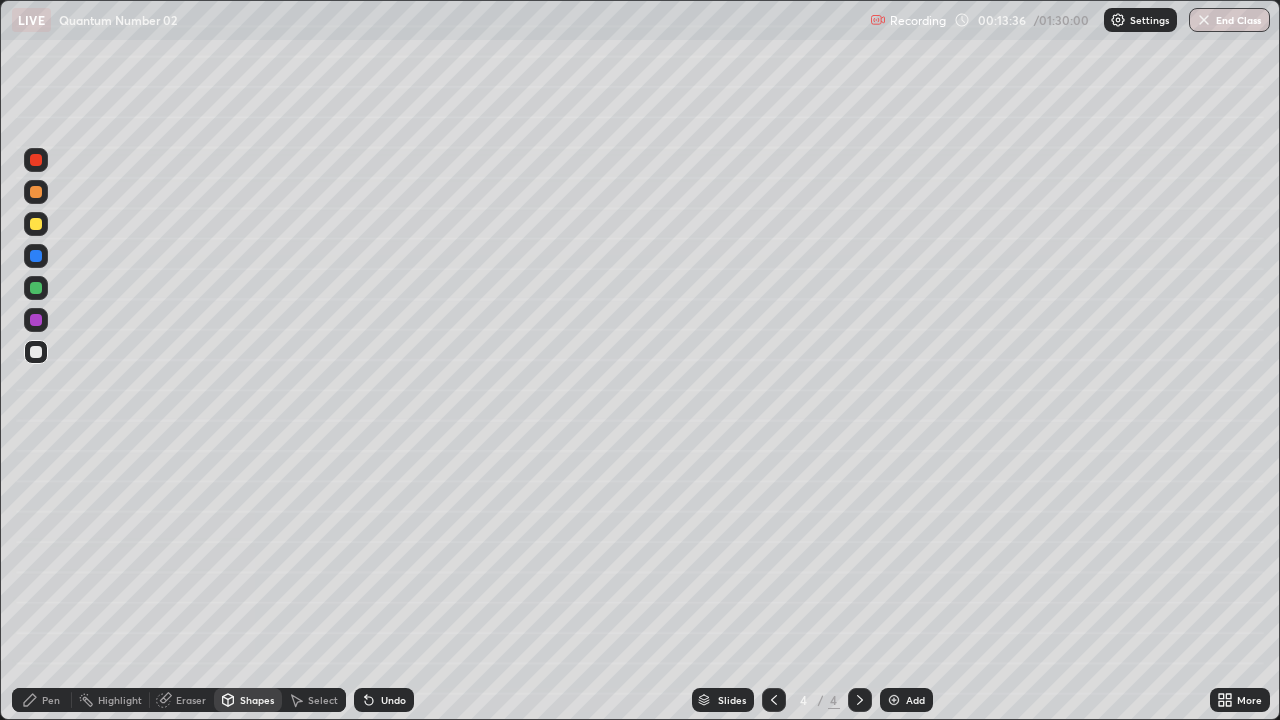 click on "Pen" at bounding box center (51, 700) 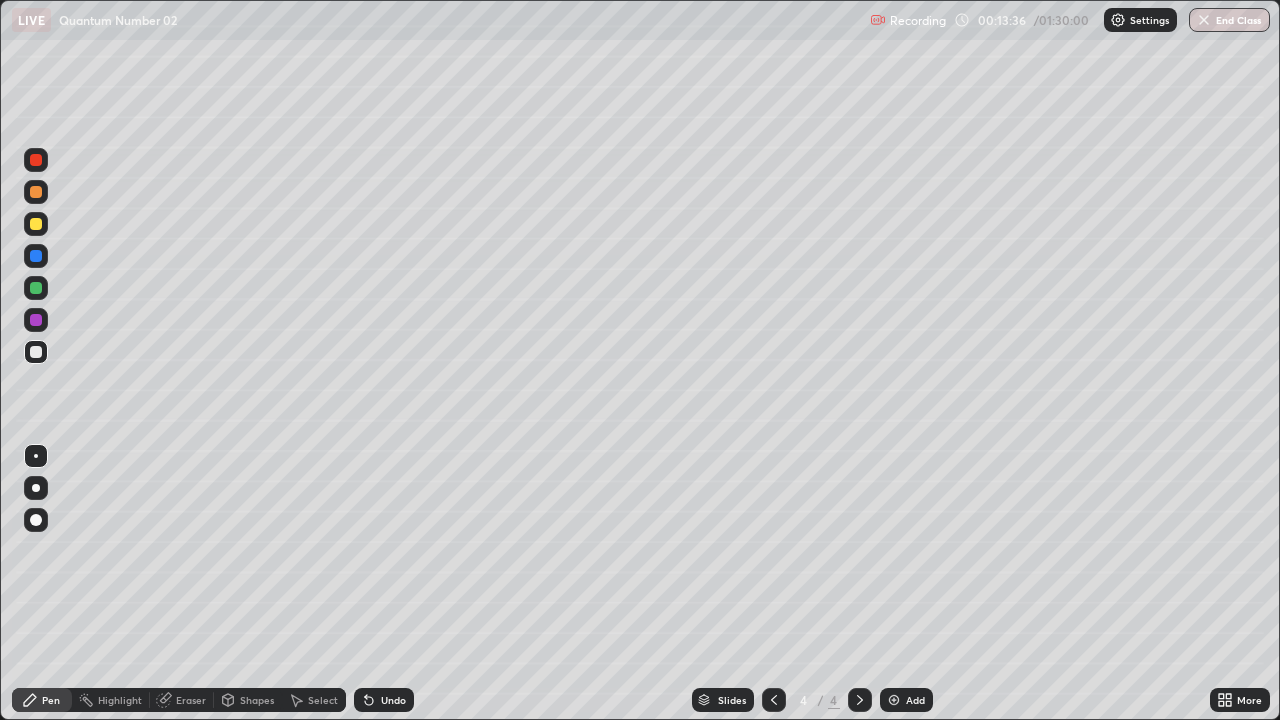 click on "Eraser" at bounding box center [191, 700] 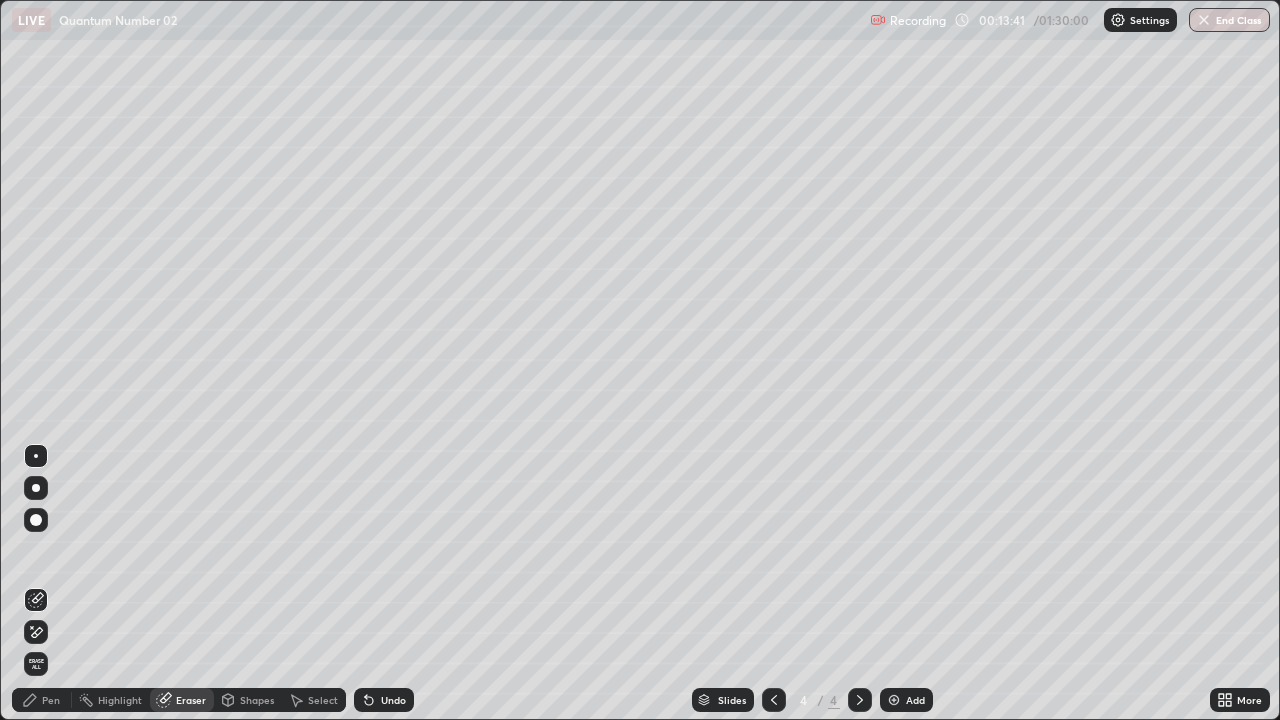 click on "Pen" at bounding box center [51, 700] 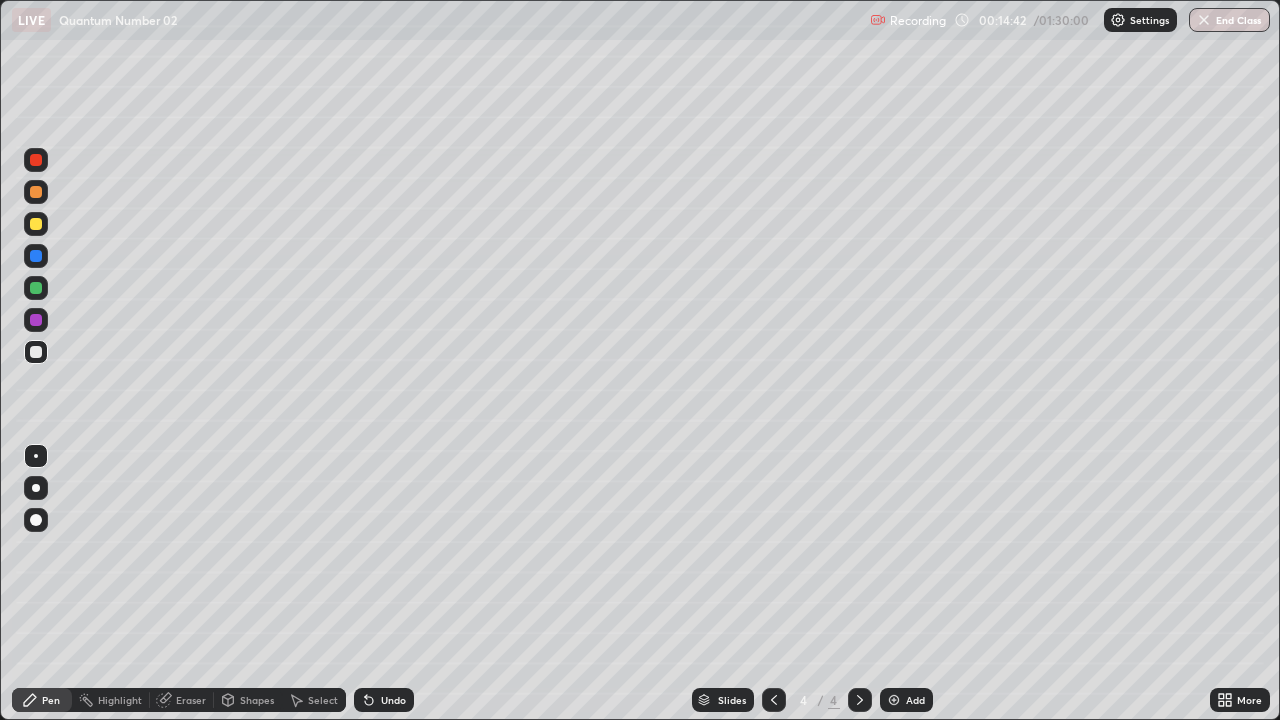 click on "Shapes" at bounding box center [248, 700] 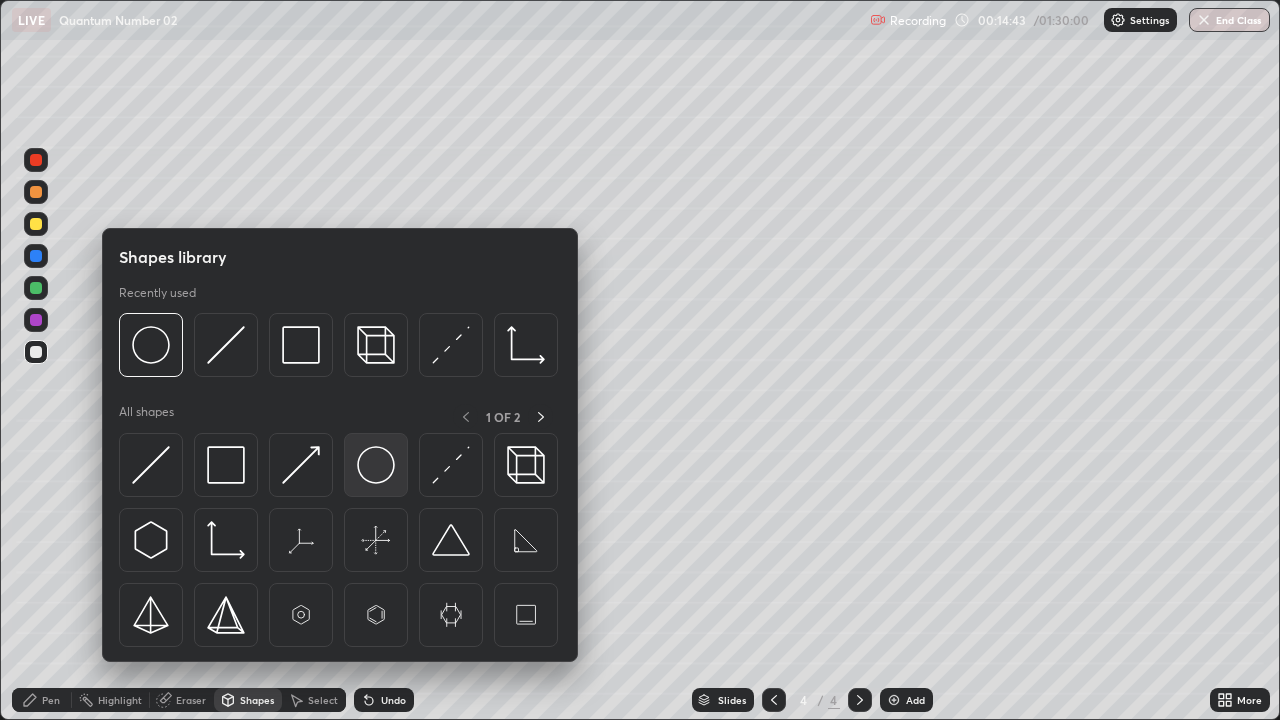 click at bounding box center (376, 465) 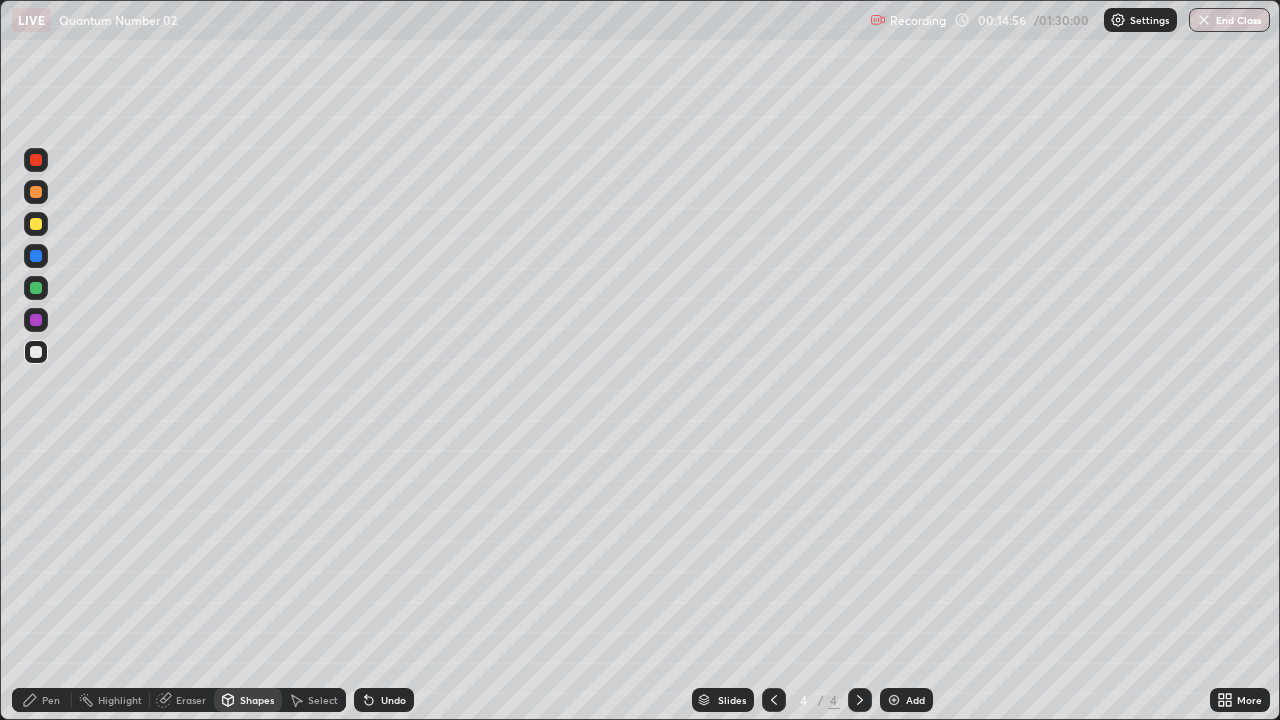 click on "Eraser" at bounding box center (191, 700) 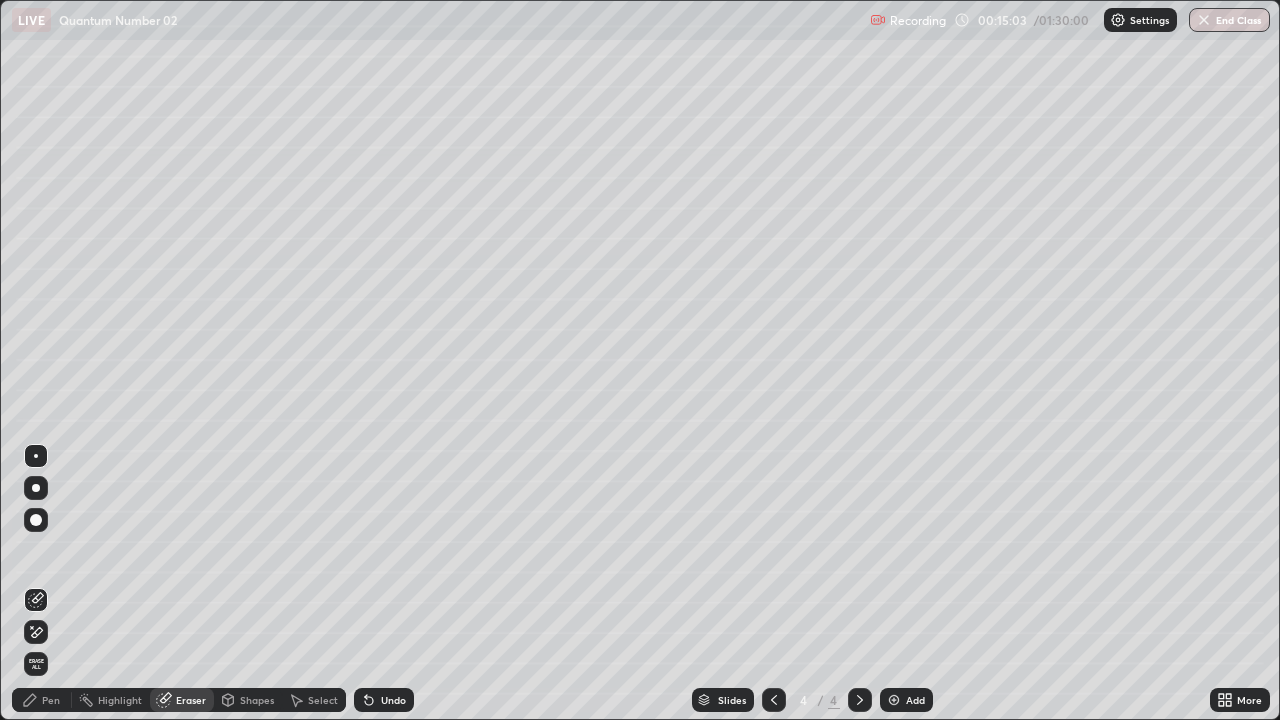 click on "Pen" at bounding box center [51, 700] 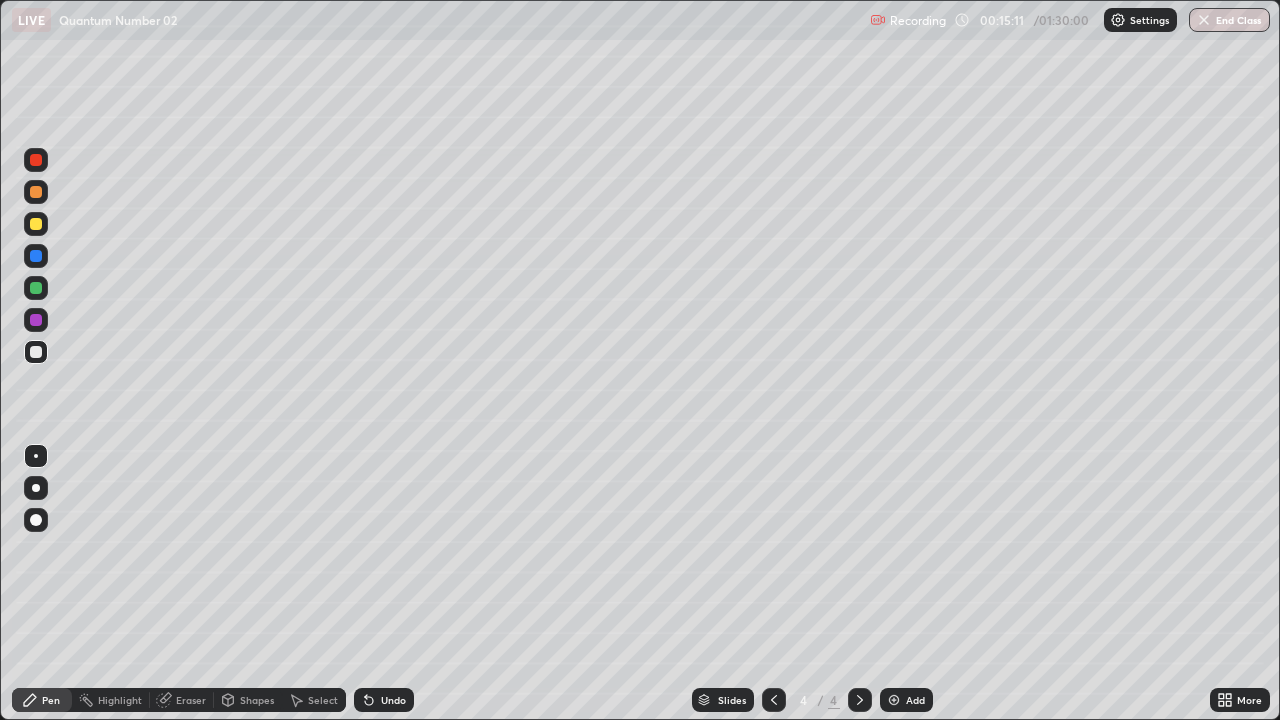 click on "Shapes" at bounding box center (257, 700) 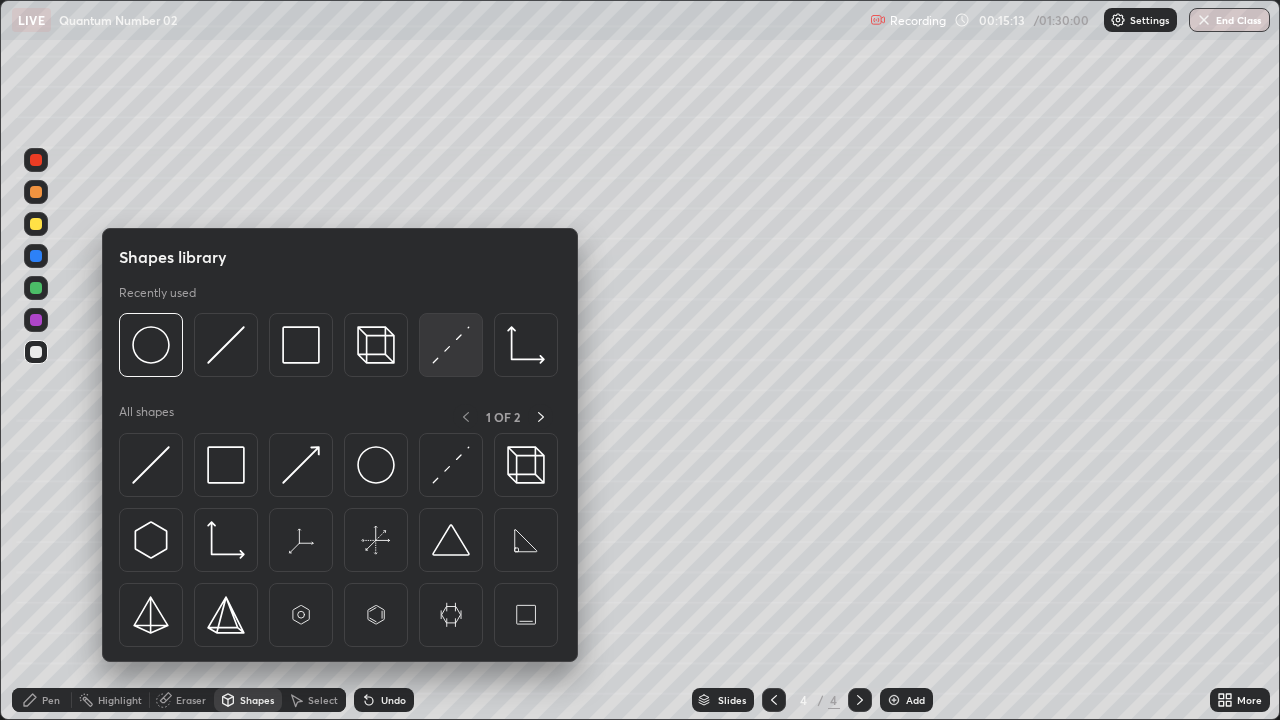 click at bounding box center [451, 345] 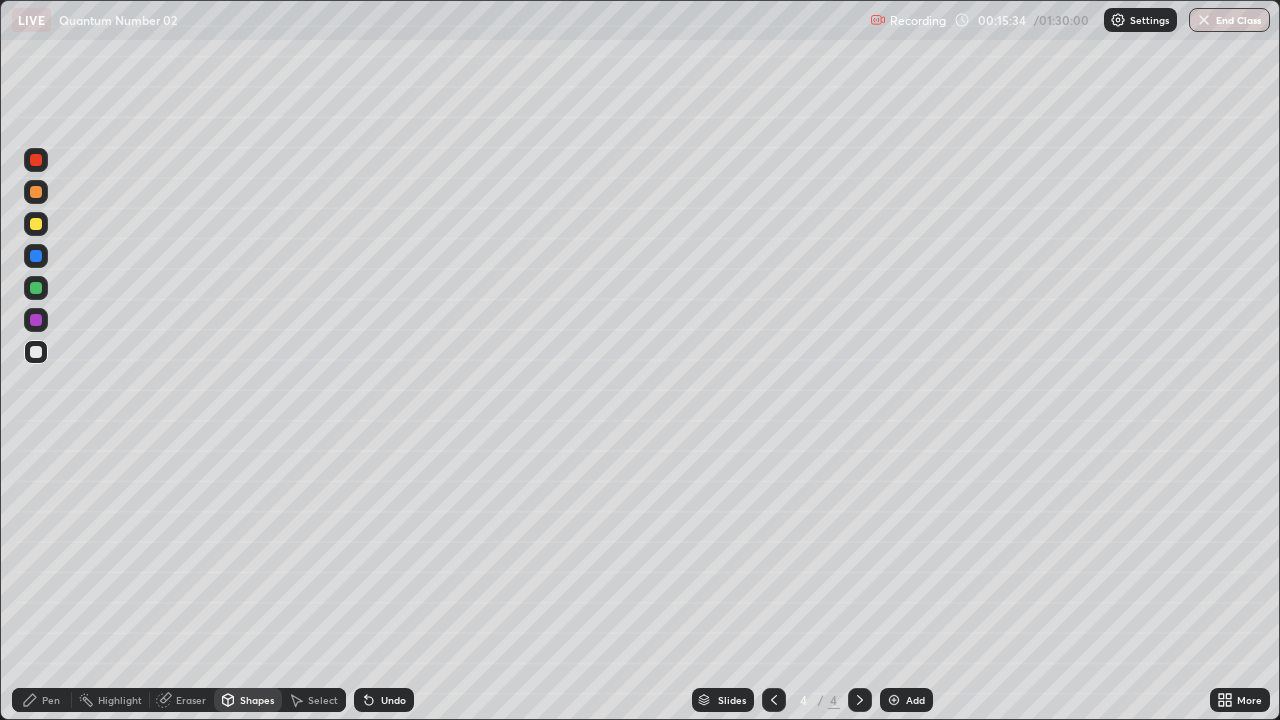 click on "Pen" at bounding box center [51, 700] 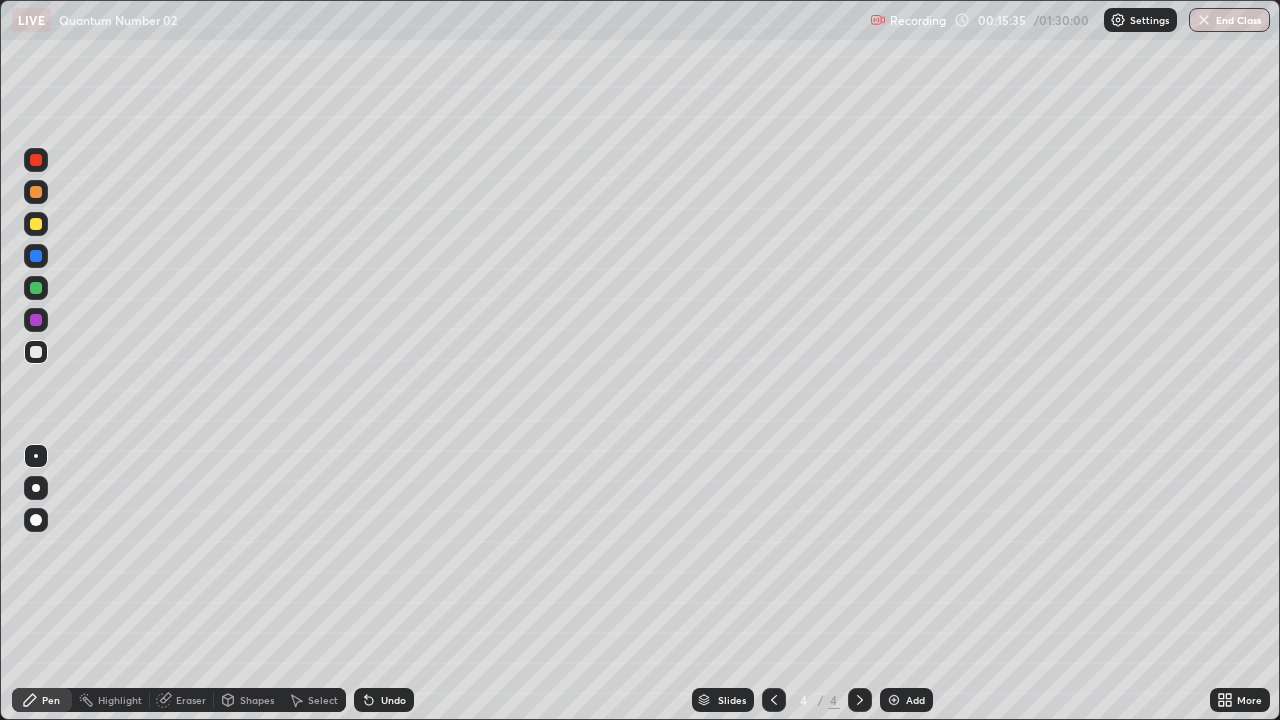 click at bounding box center [36, 160] 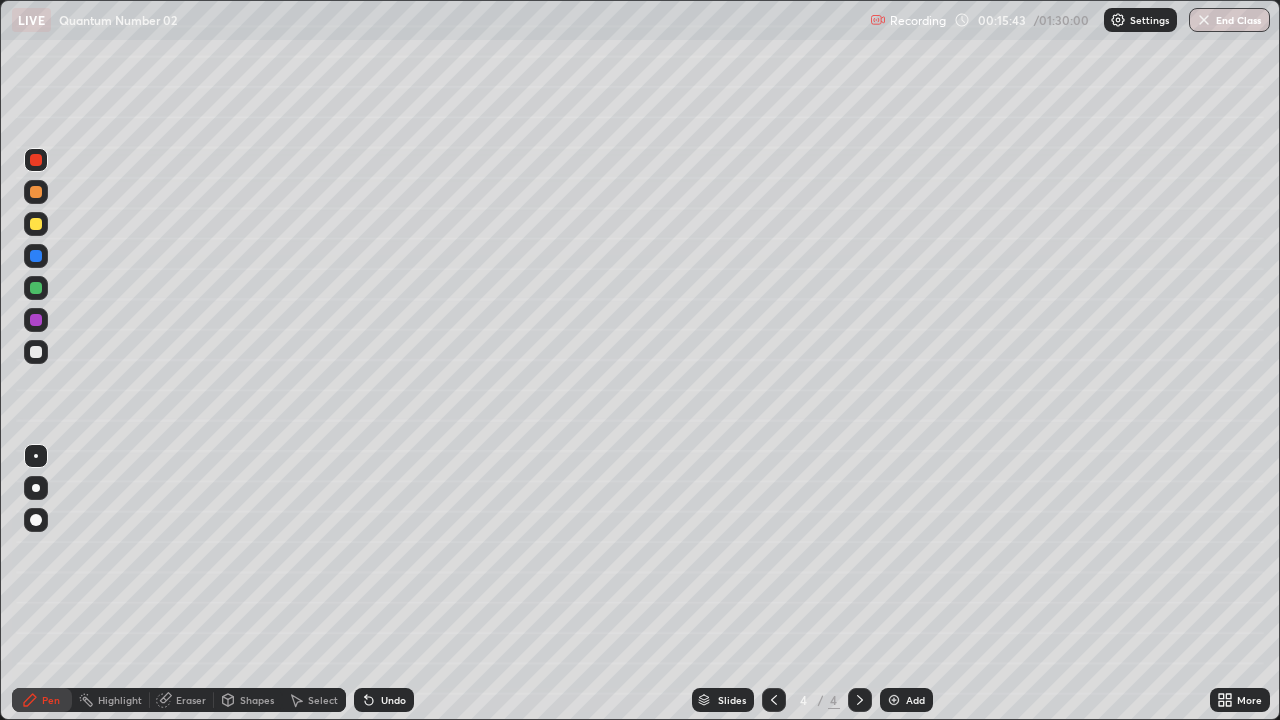 click at bounding box center (36, 224) 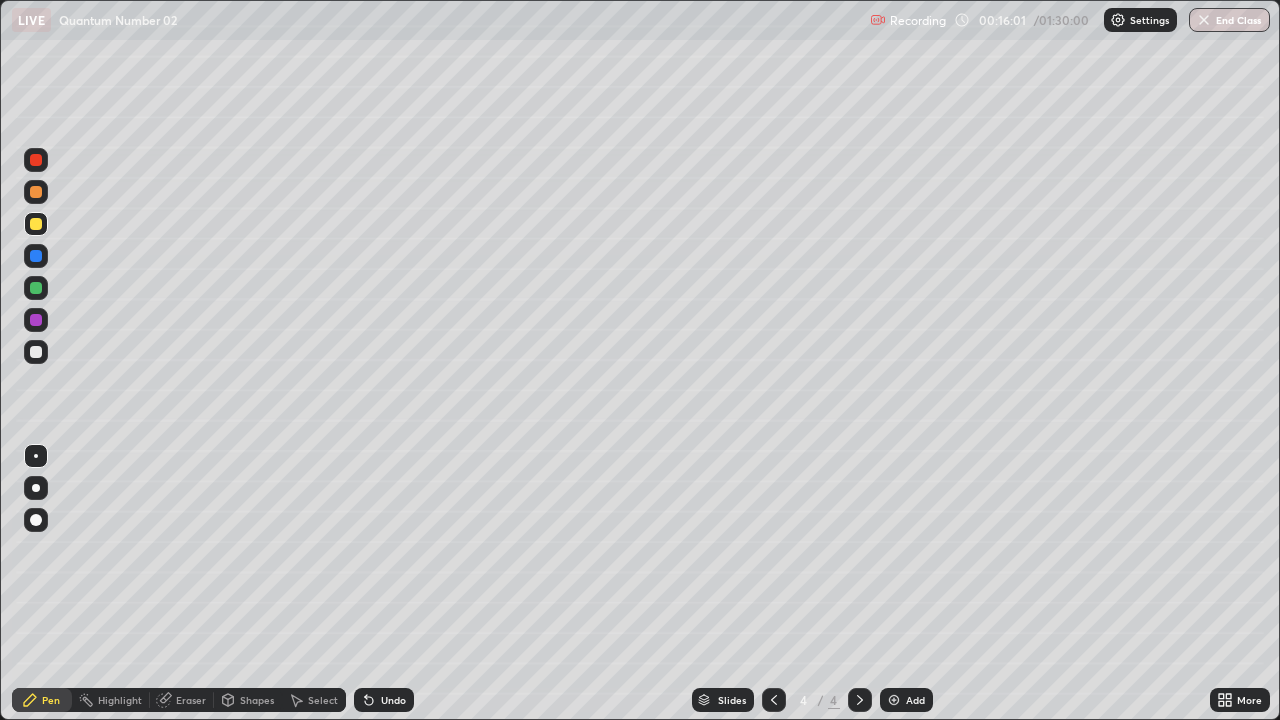 click on "Select" at bounding box center [323, 700] 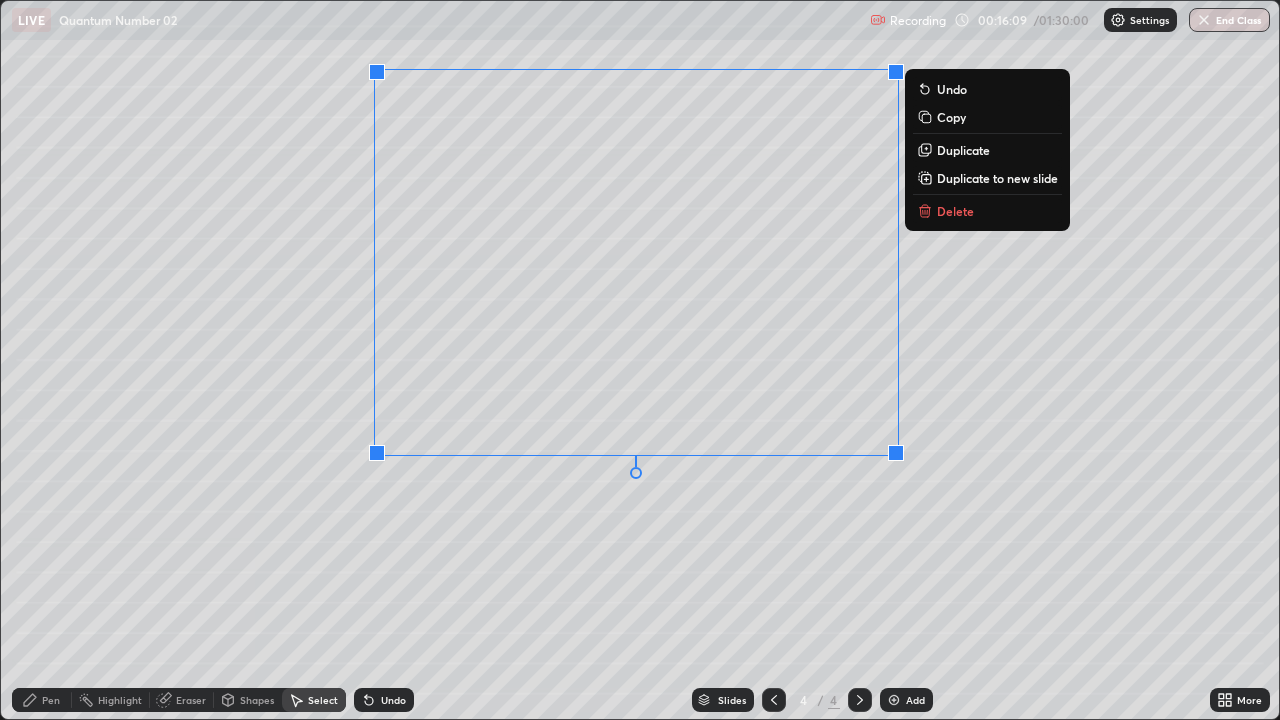 click on "0 ° Undo Copy Duplicate Duplicate to new slide Delete" at bounding box center (640, 360) 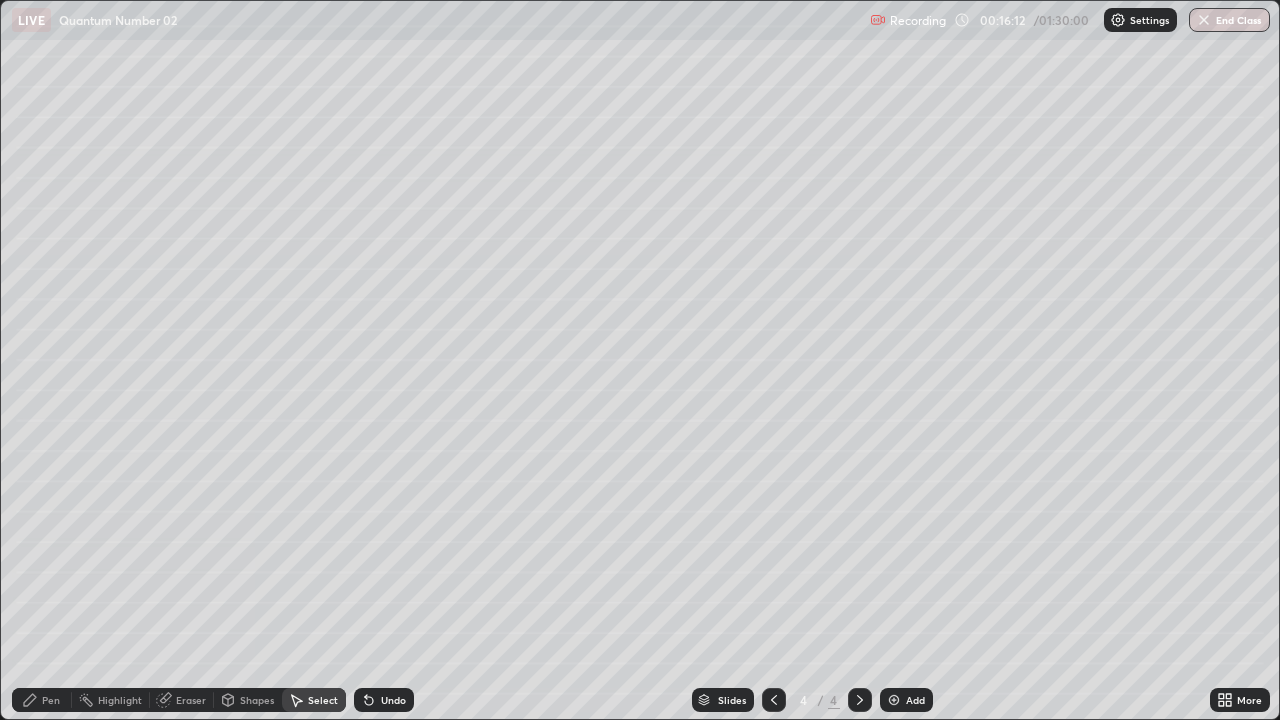 click on "Pen" at bounding box center (51, 700) 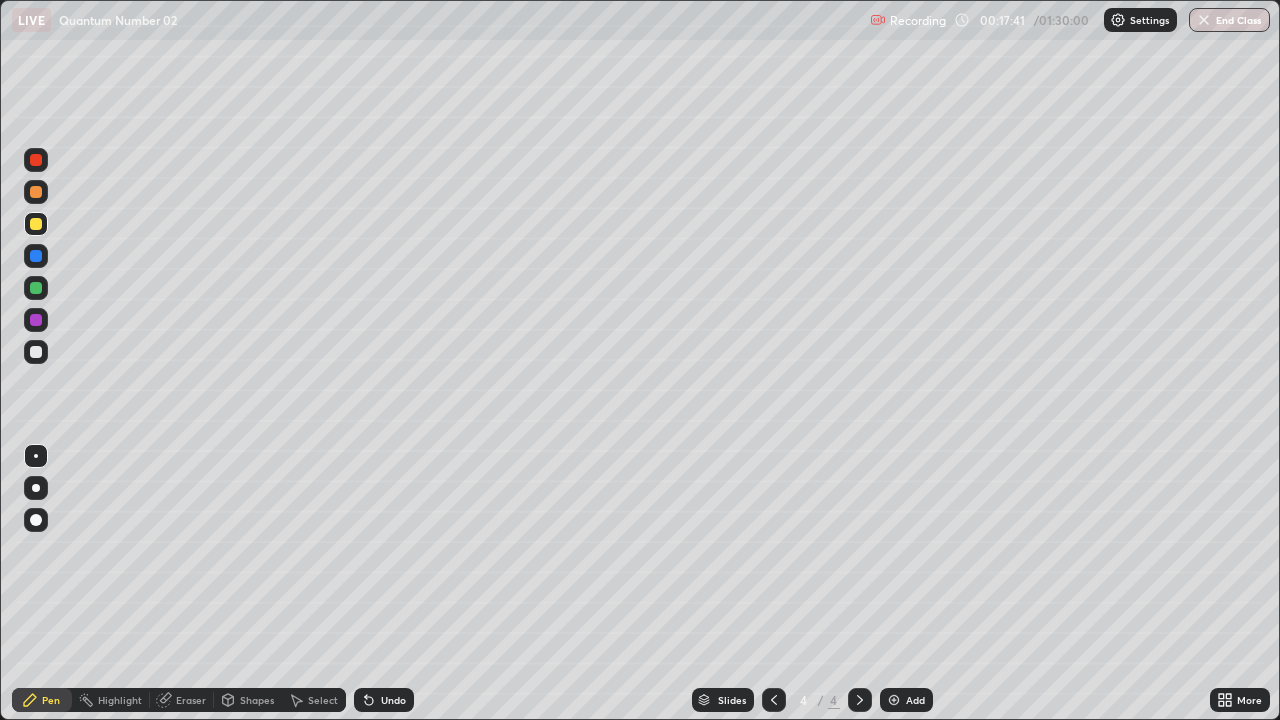 click on "Eraser" at bounding box center (191, 700) 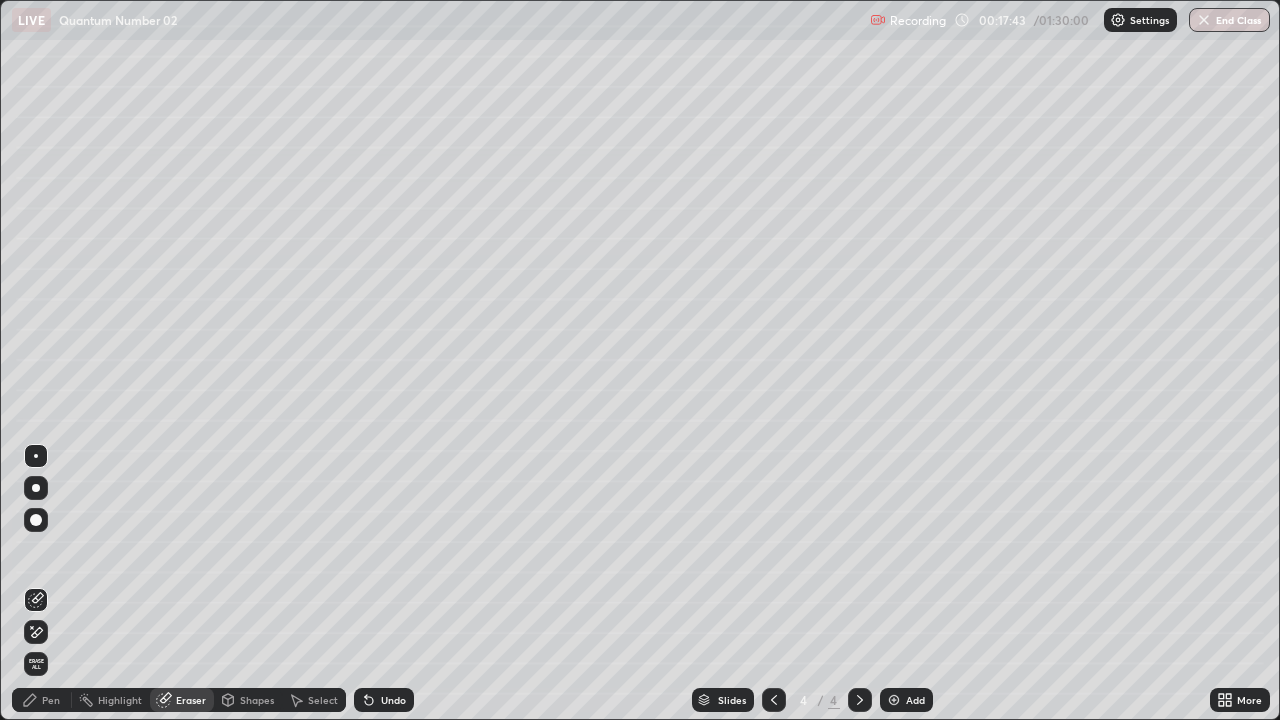 click on "Pen" at bounding box center (51, 700) 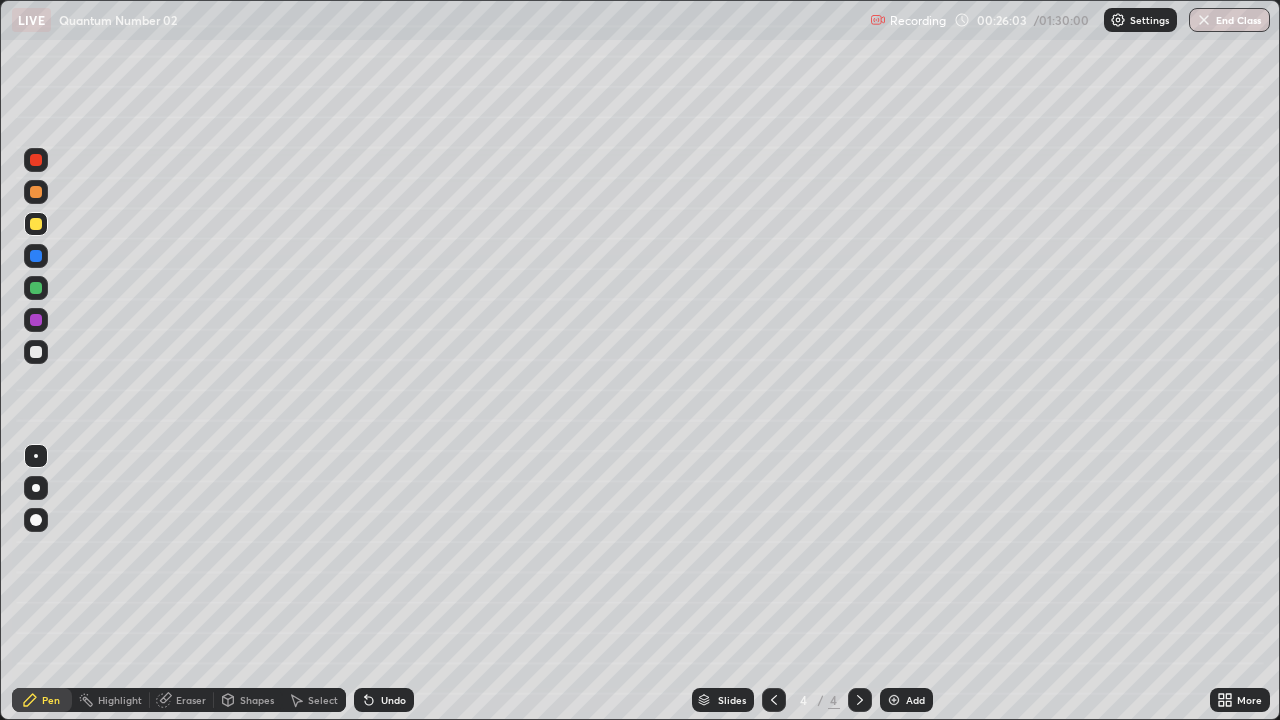 click at bounding box center (894, 700) 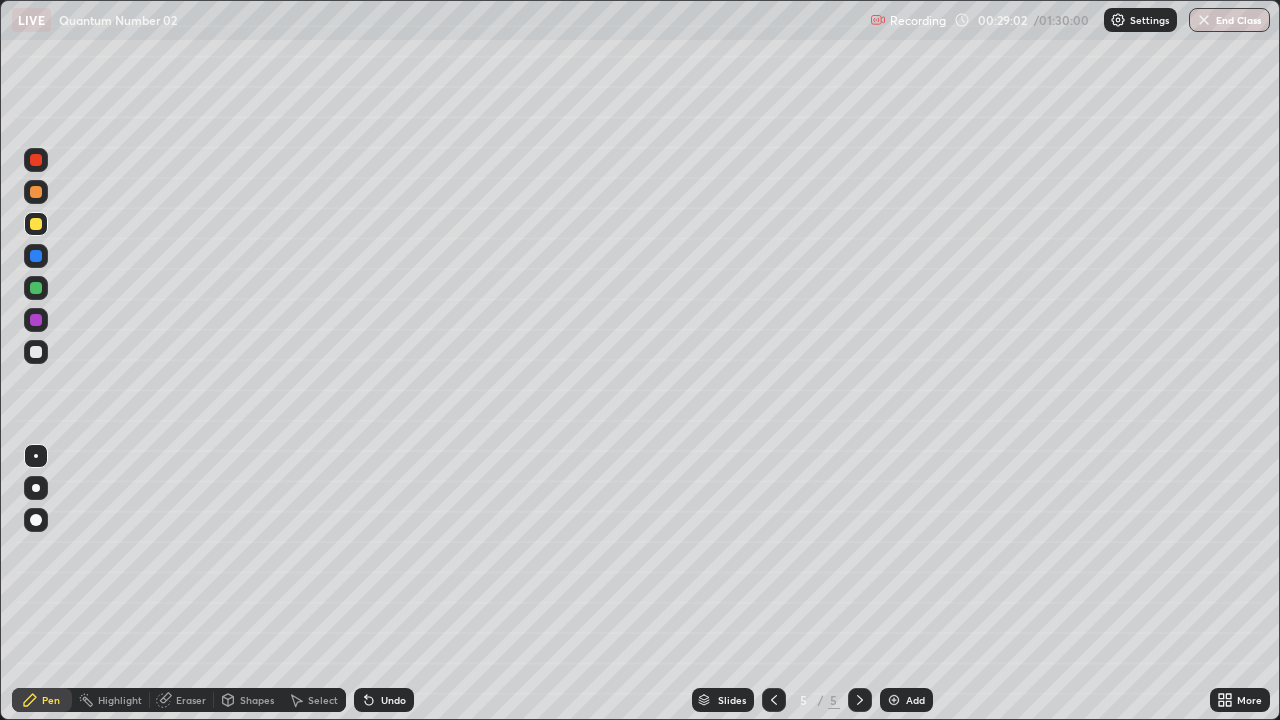 click at bounding box center (894, 700) 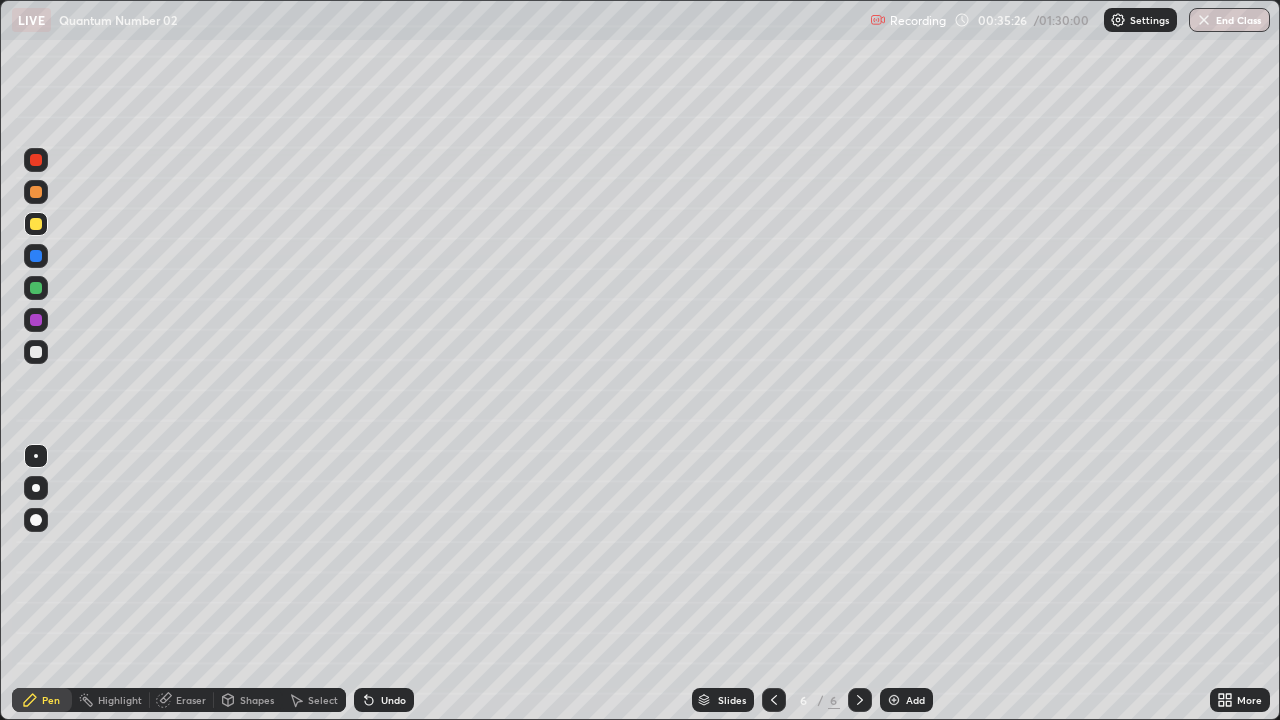 click on "Select" at bounding box center [323, 700] 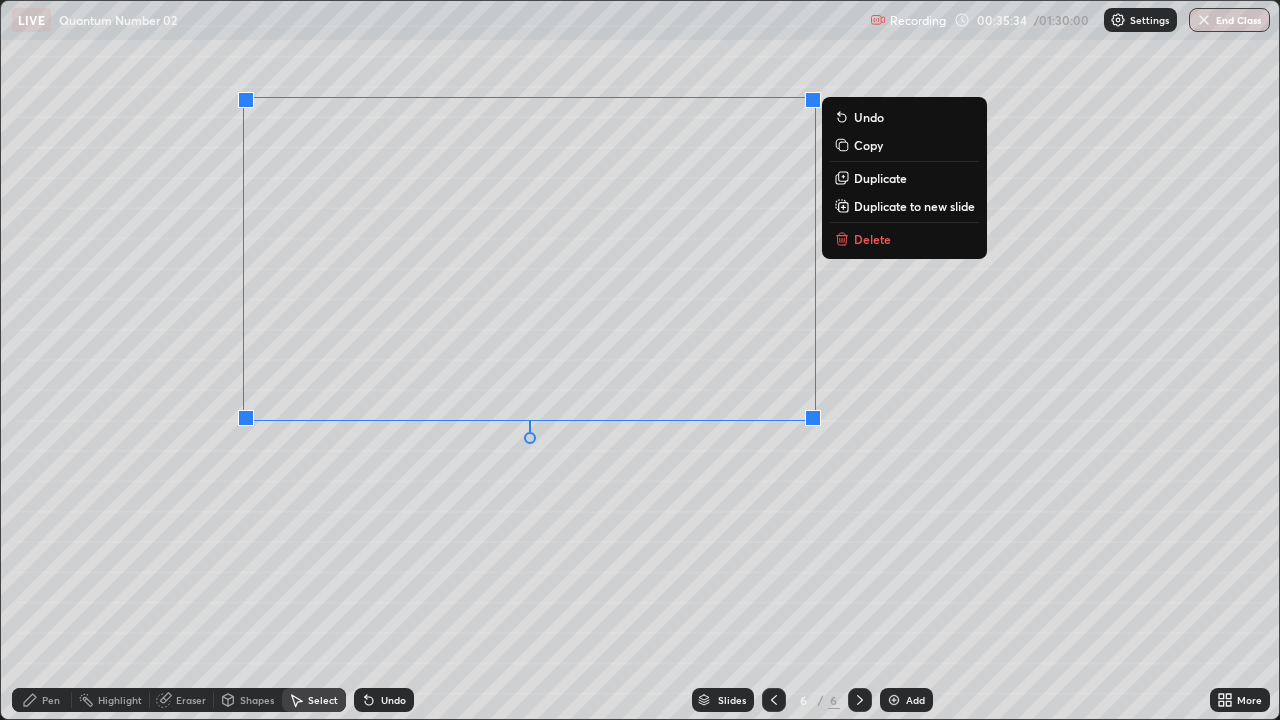 click on "0 ° Undo Copy Duplicate Duplicate to new slide Delete" at bounding box center (640, 360) 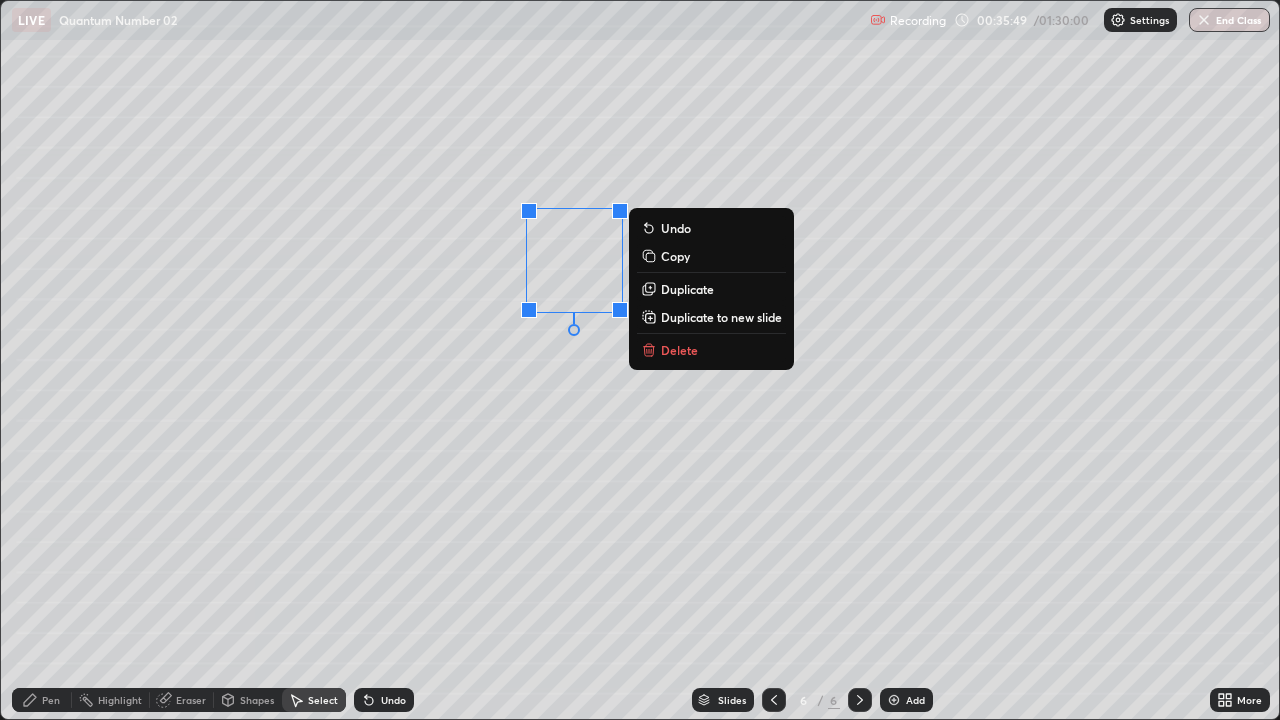 click on "Pen" at bounding box center (51, 700) 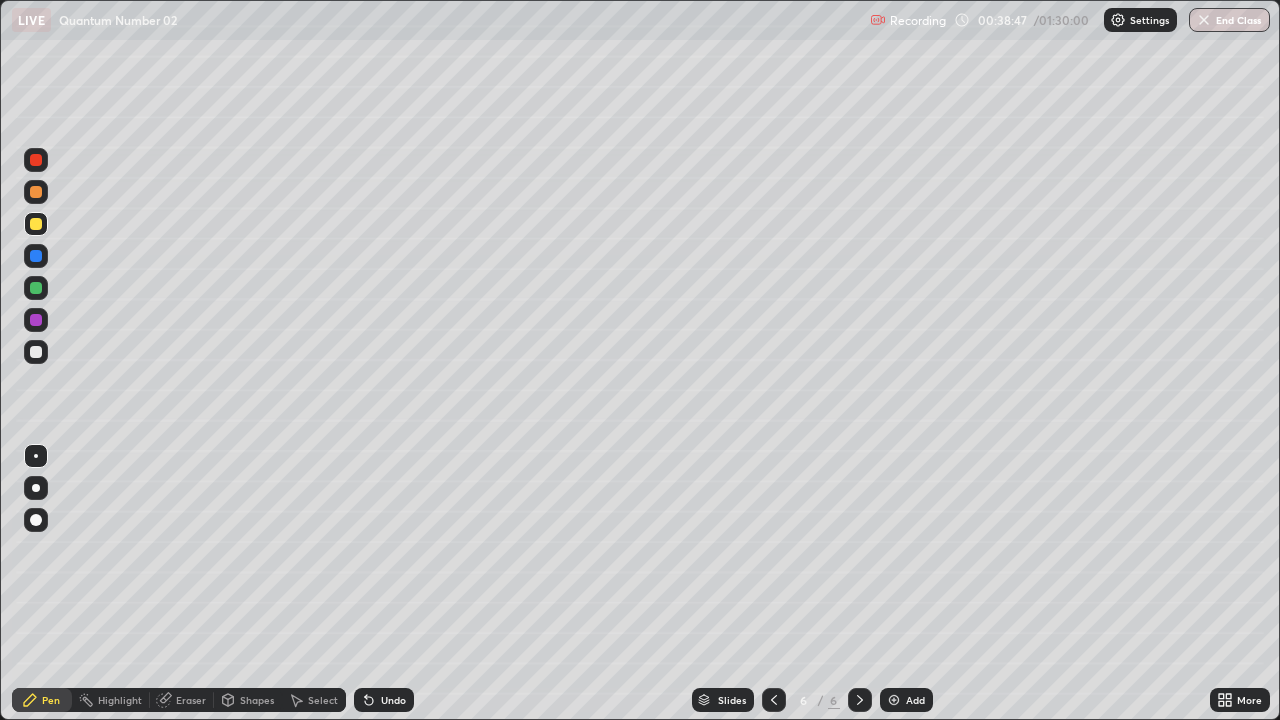 click at bounding box center (36, 320) 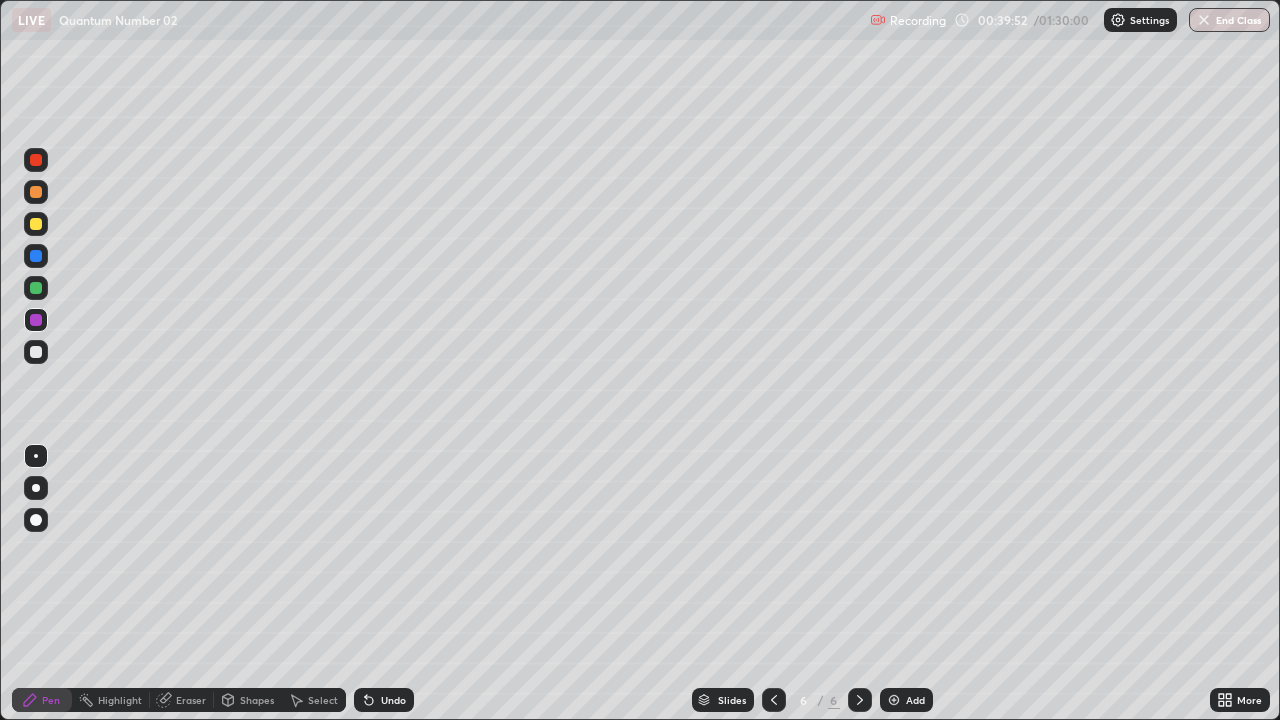click at bounding box center [36, 256] 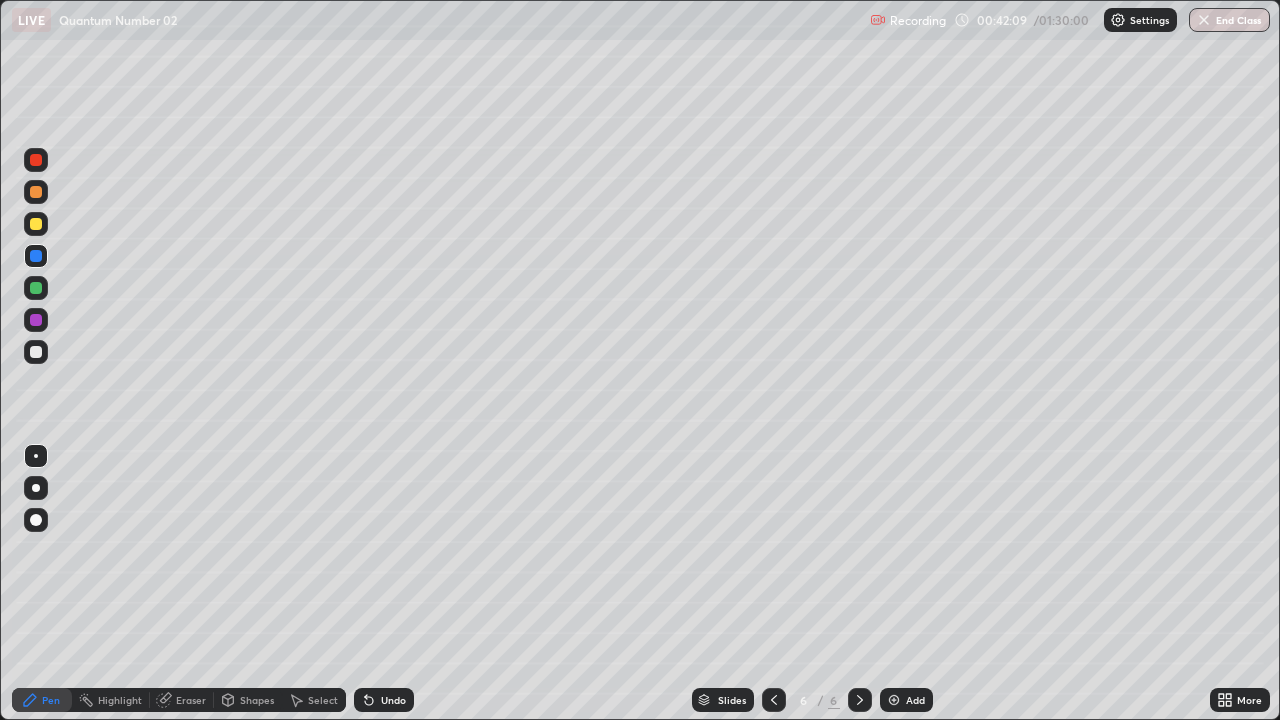 click at bounding box center [894, 700] 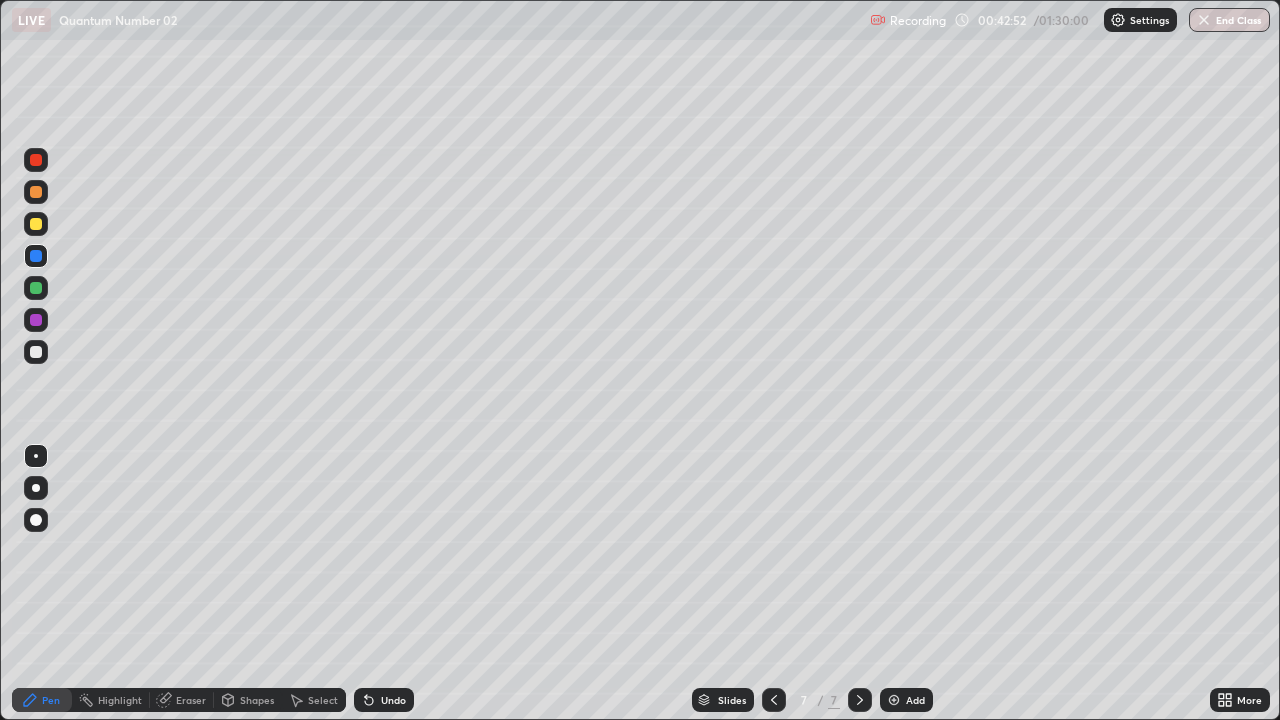 click at bounding box center (36, 224) 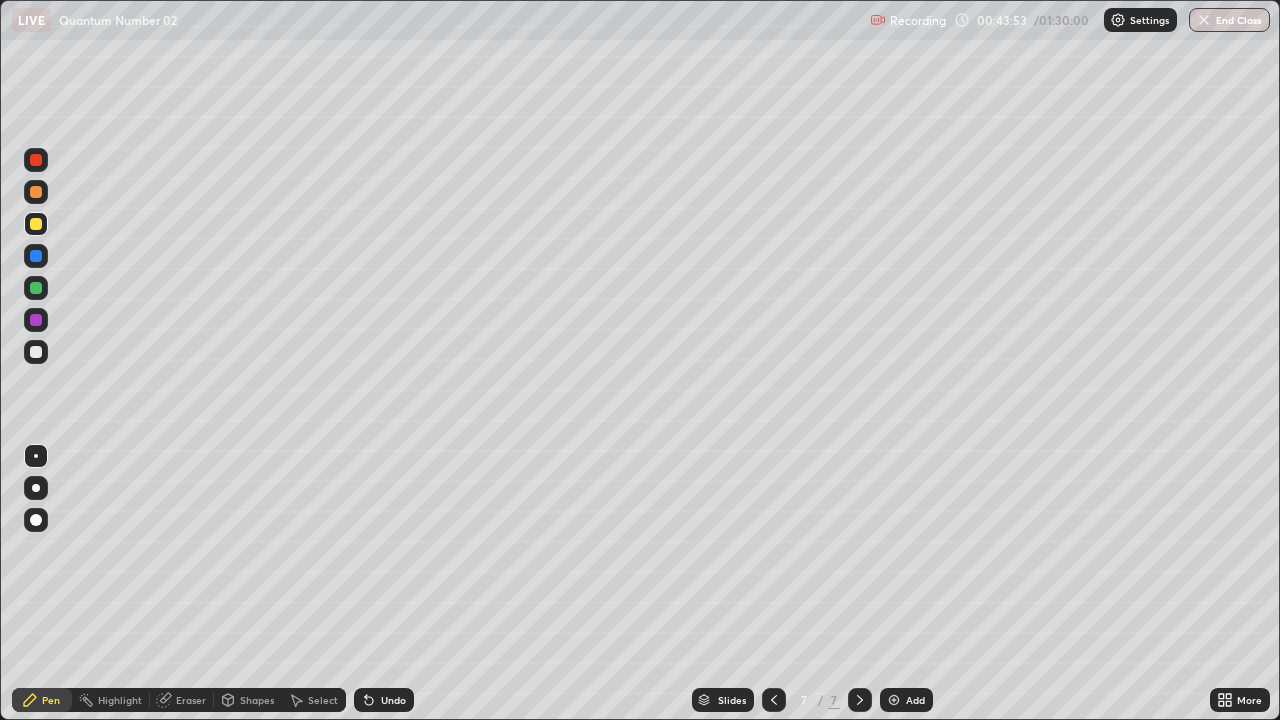 click at bounding box center [36, 320] 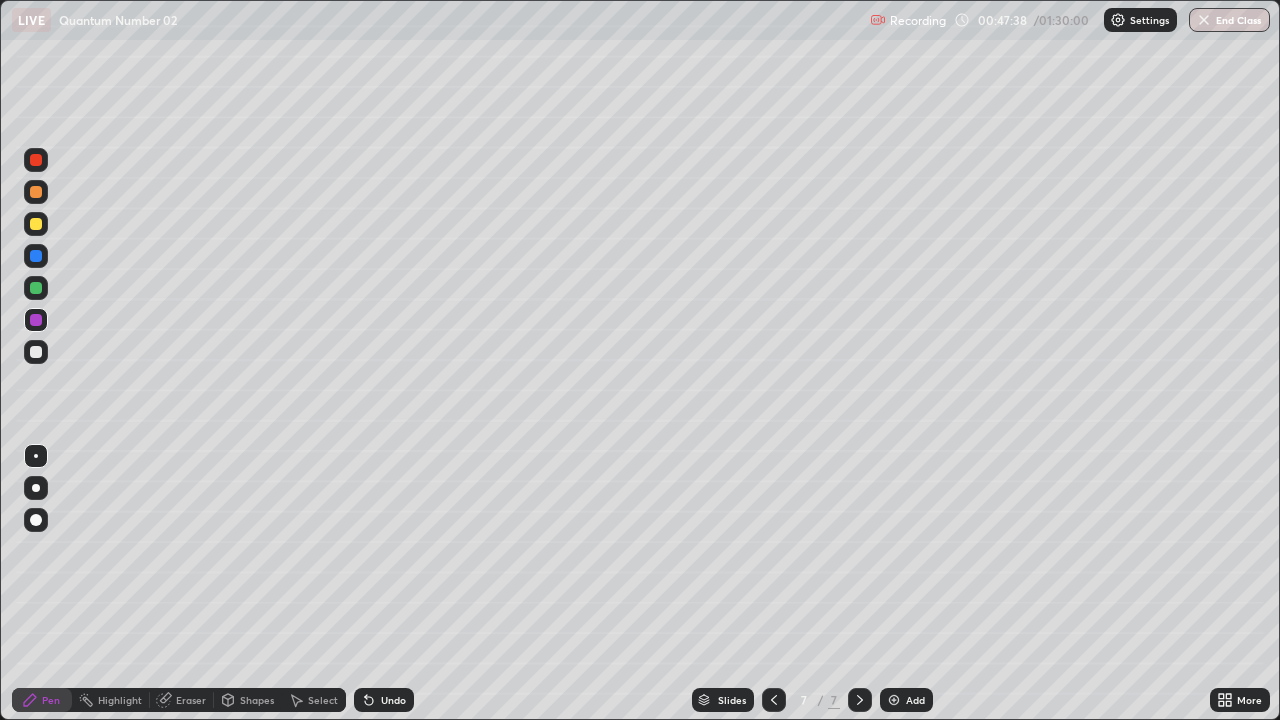click on "Select" at bounding box center (323, 700) 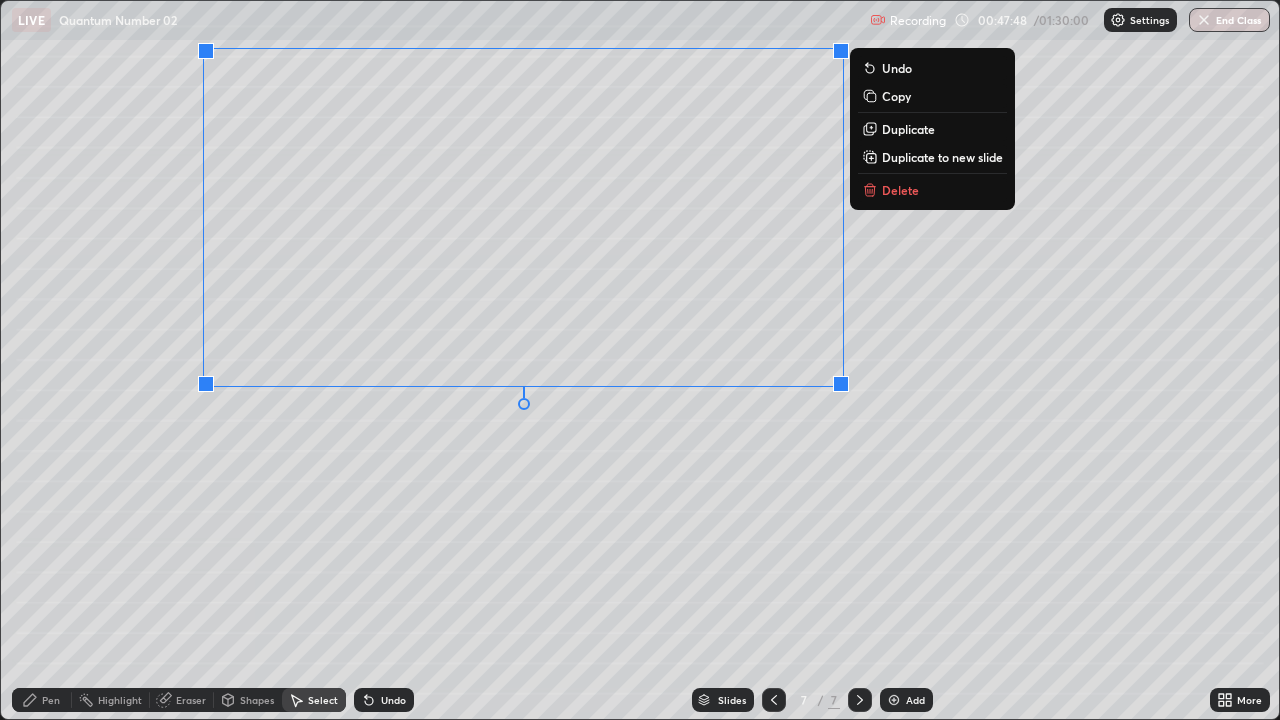 click on "0 ° Undo Copy Duplicate Duplicate to new slide Delete" at bounding box center (640, 360) 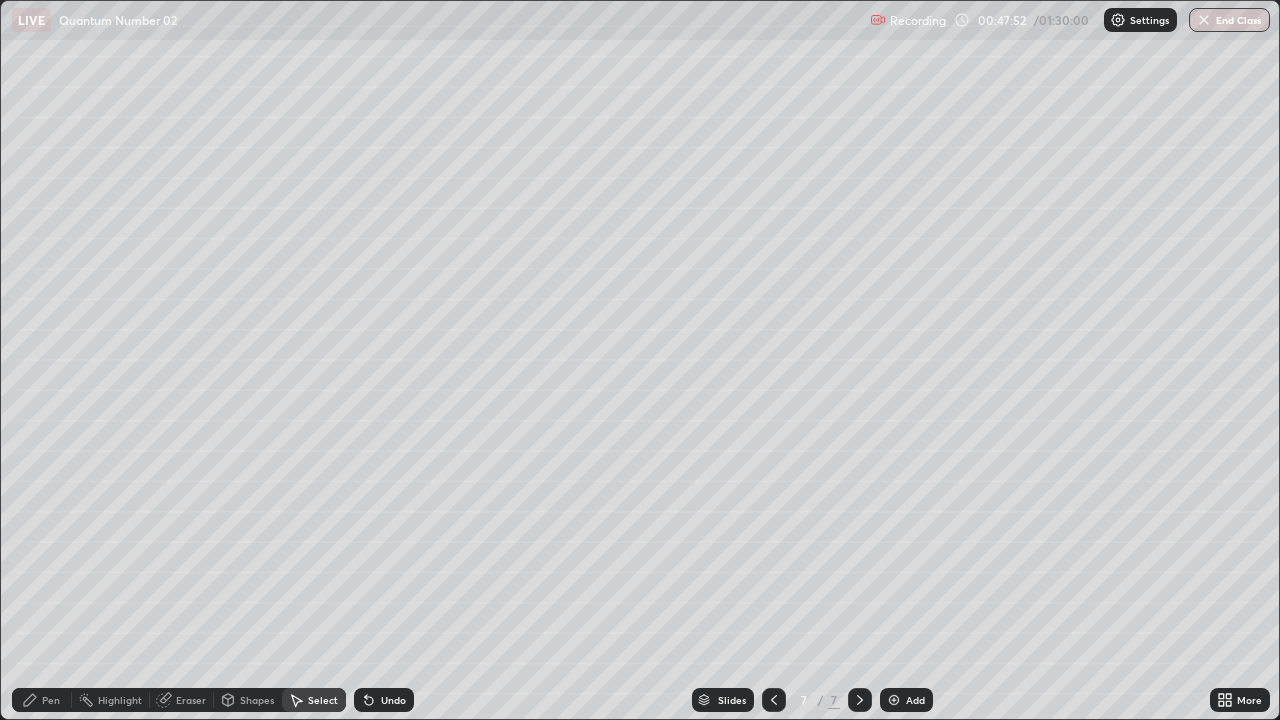 click on "Pen" at bounding box center (51, 700) 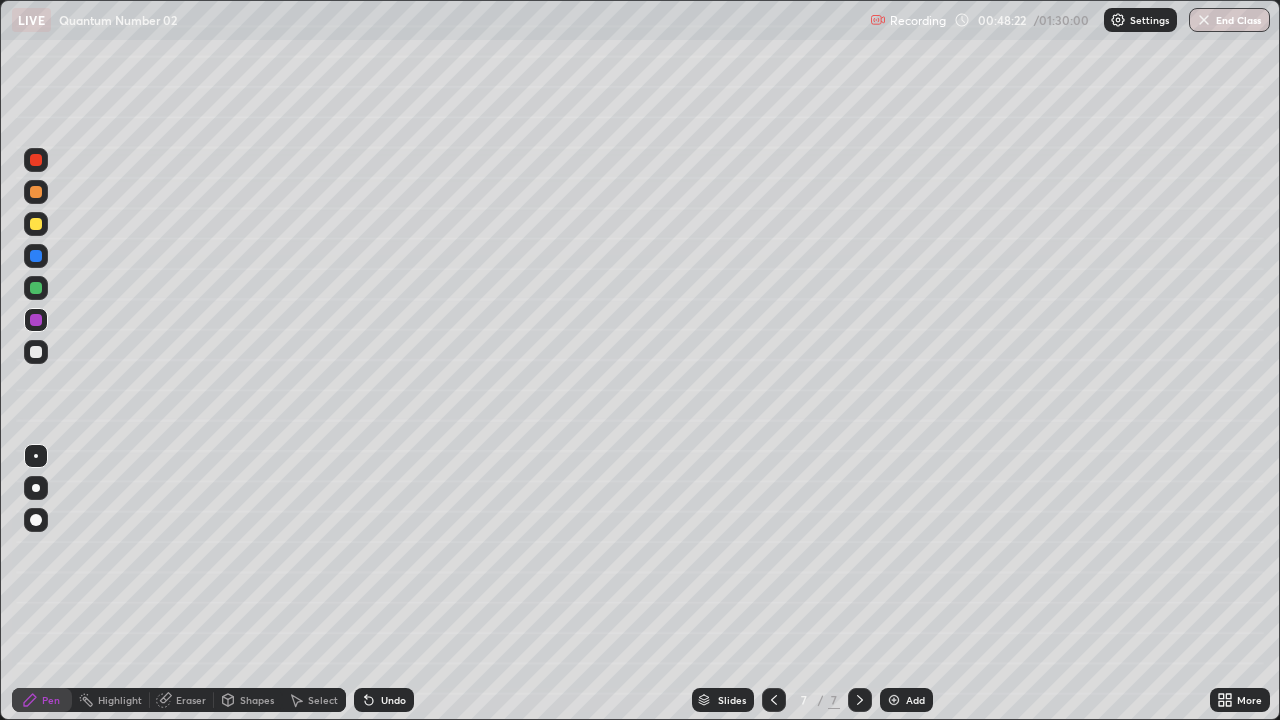click at bounding box center [36, 288] 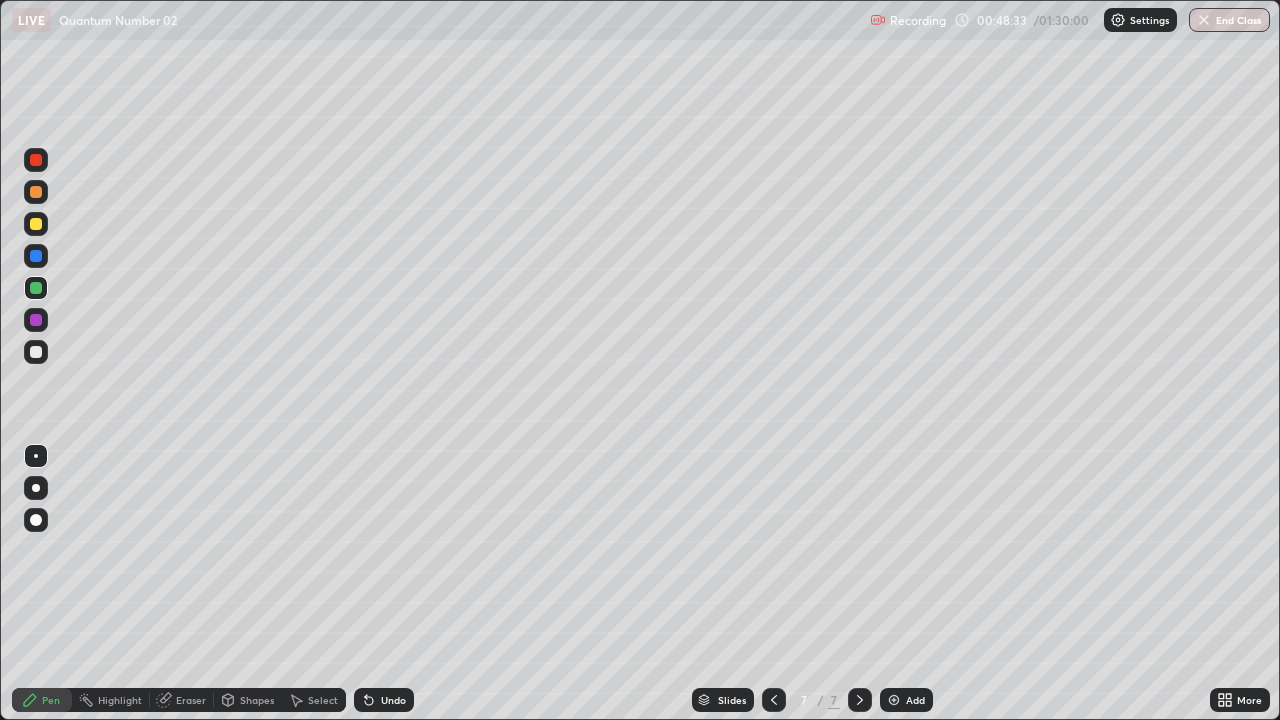 click at bounding box center (36, 256) 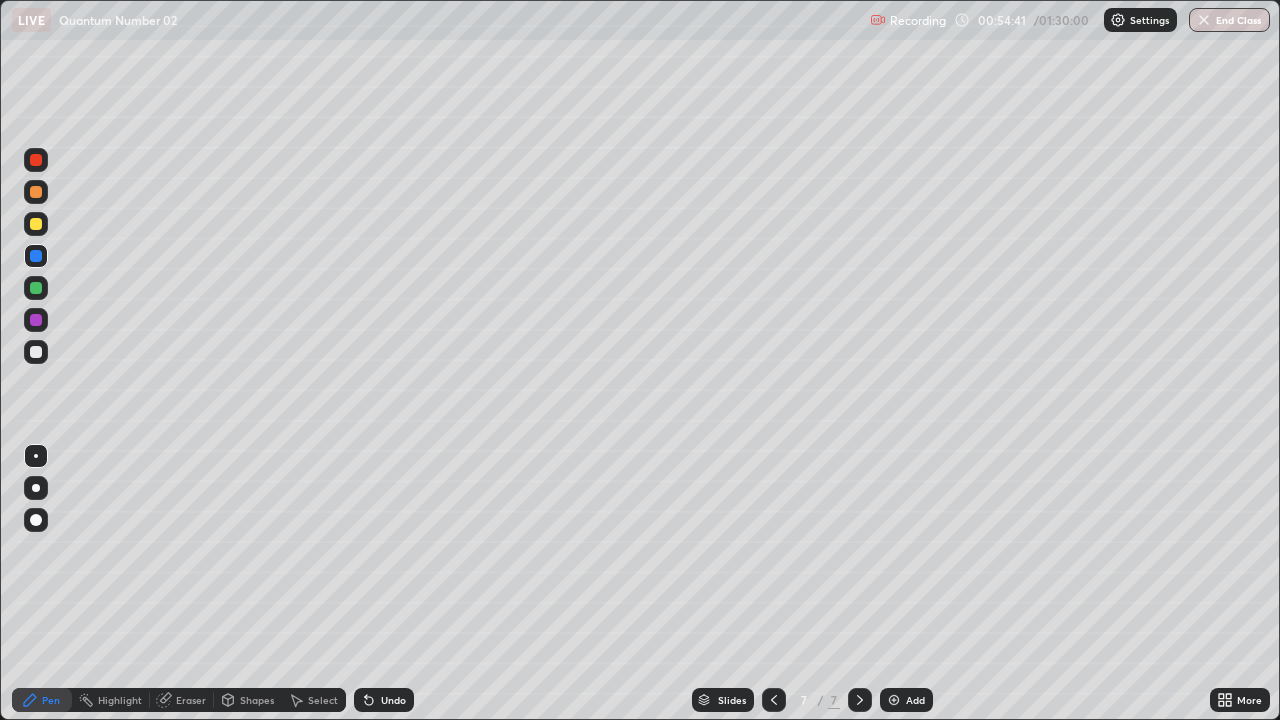 click at bounding box center (894, 700) 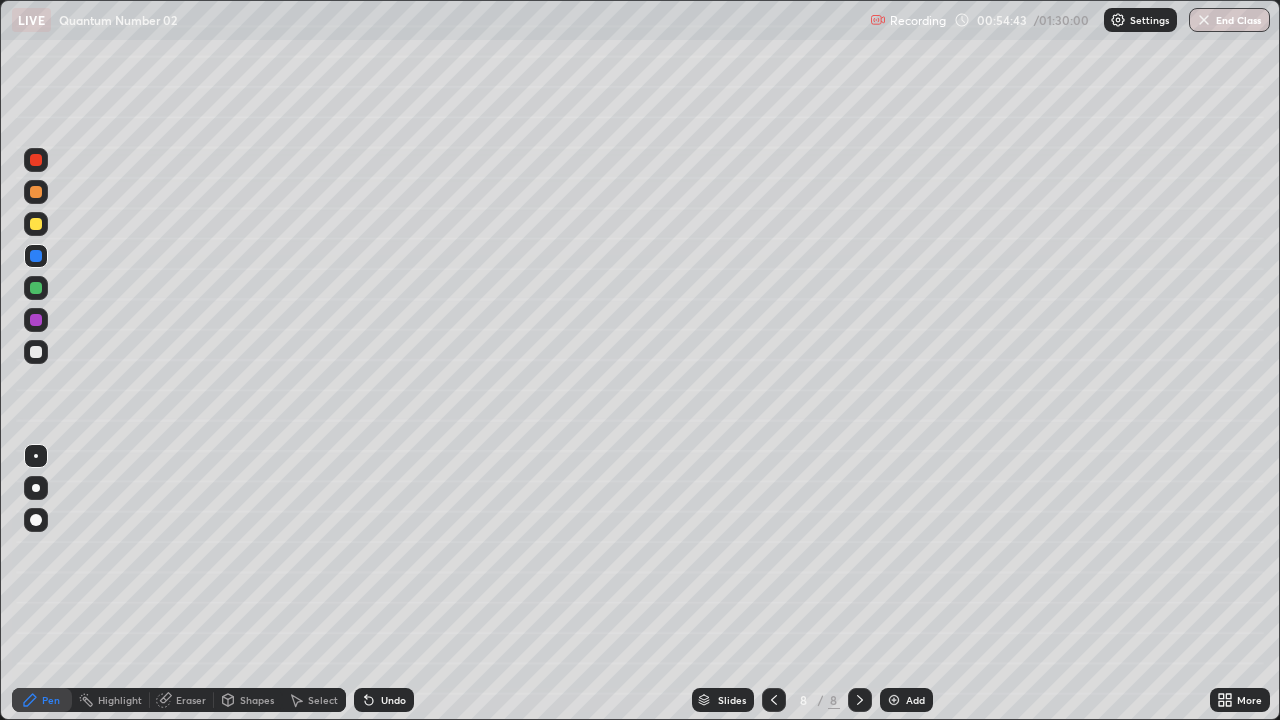click at bounding box center (36, 352) 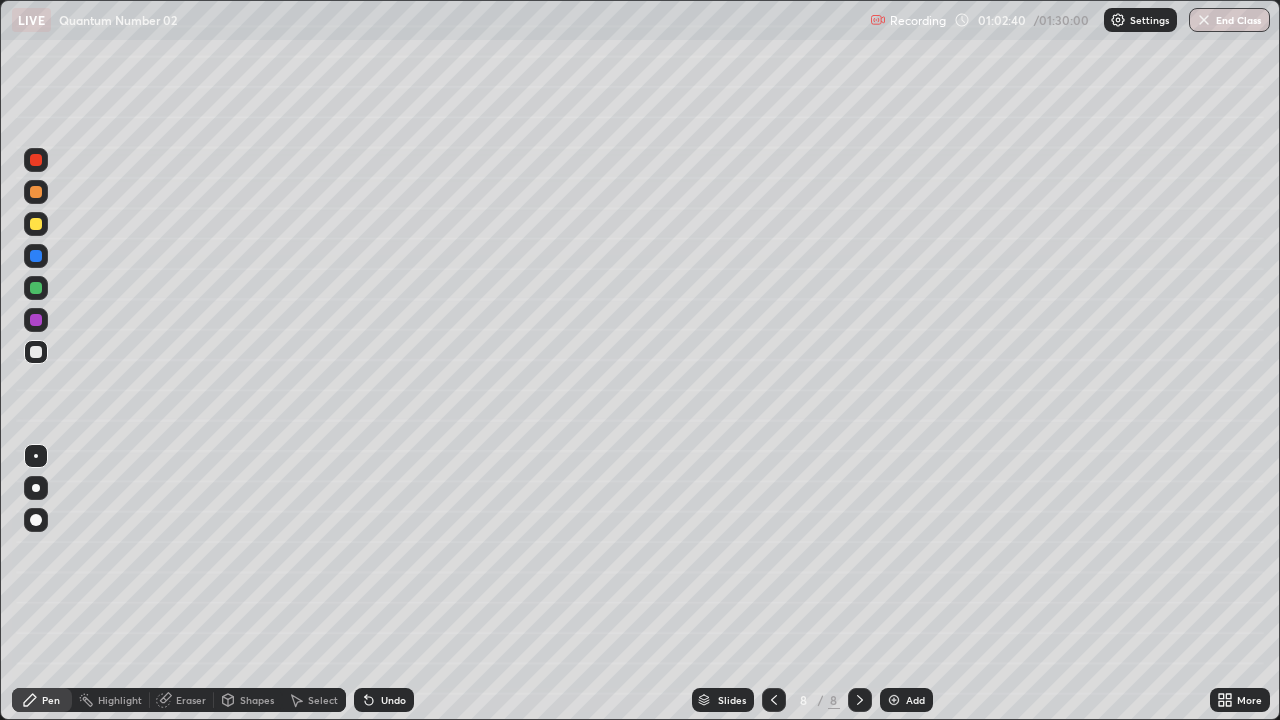 click at bounding box center (894, 700) 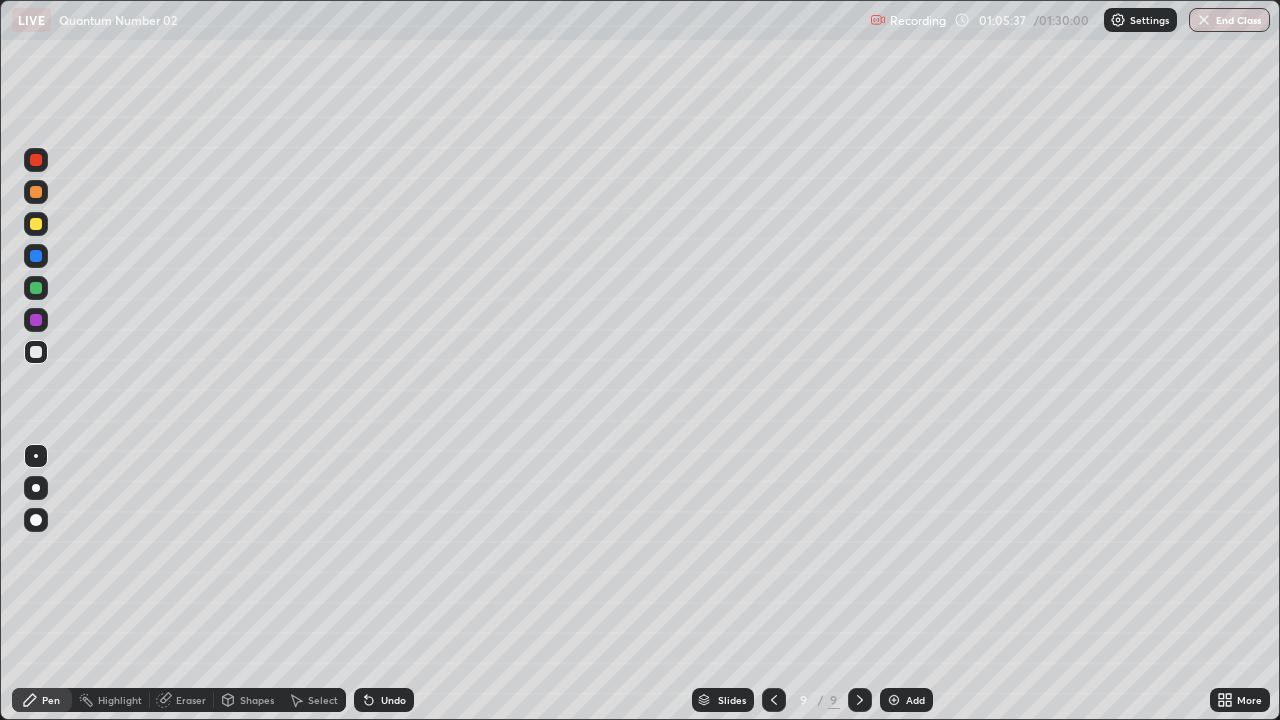 click on "Select" at bounding box center (323, 700) 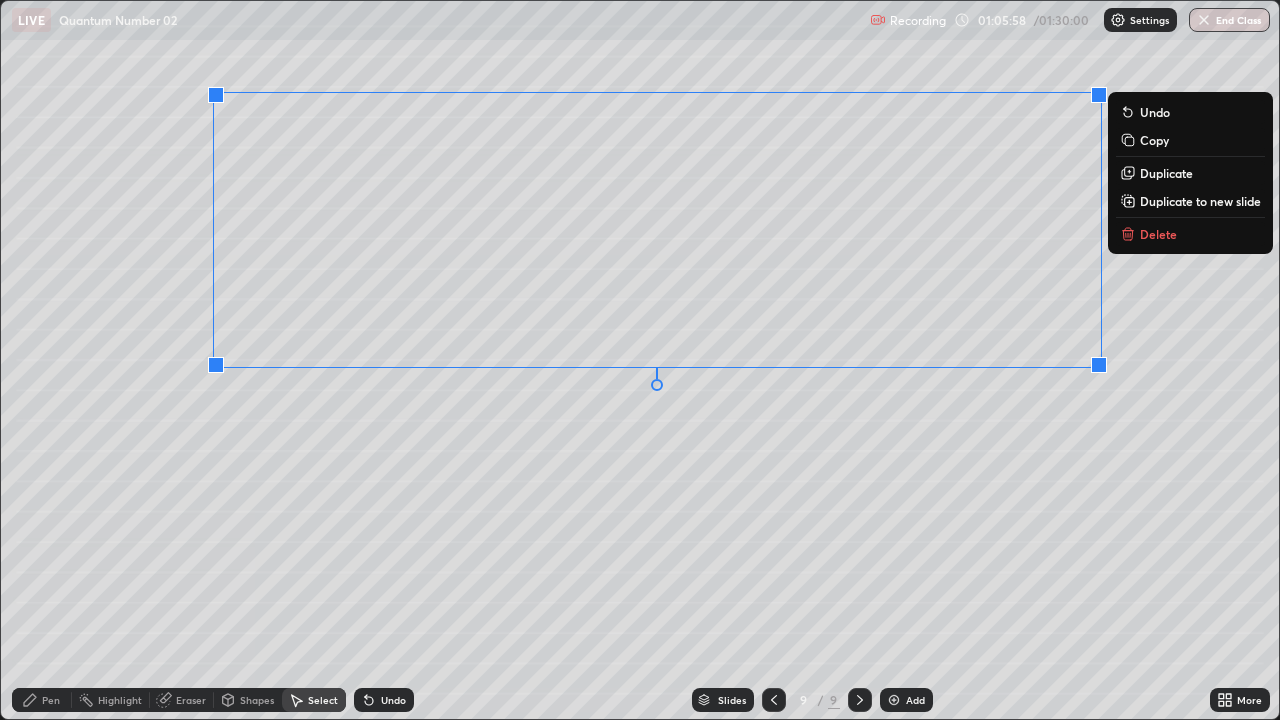 click on "0 ° Undo Copy Duplicate Duplicate to new slide Delete" at bounding box center [640, 360] 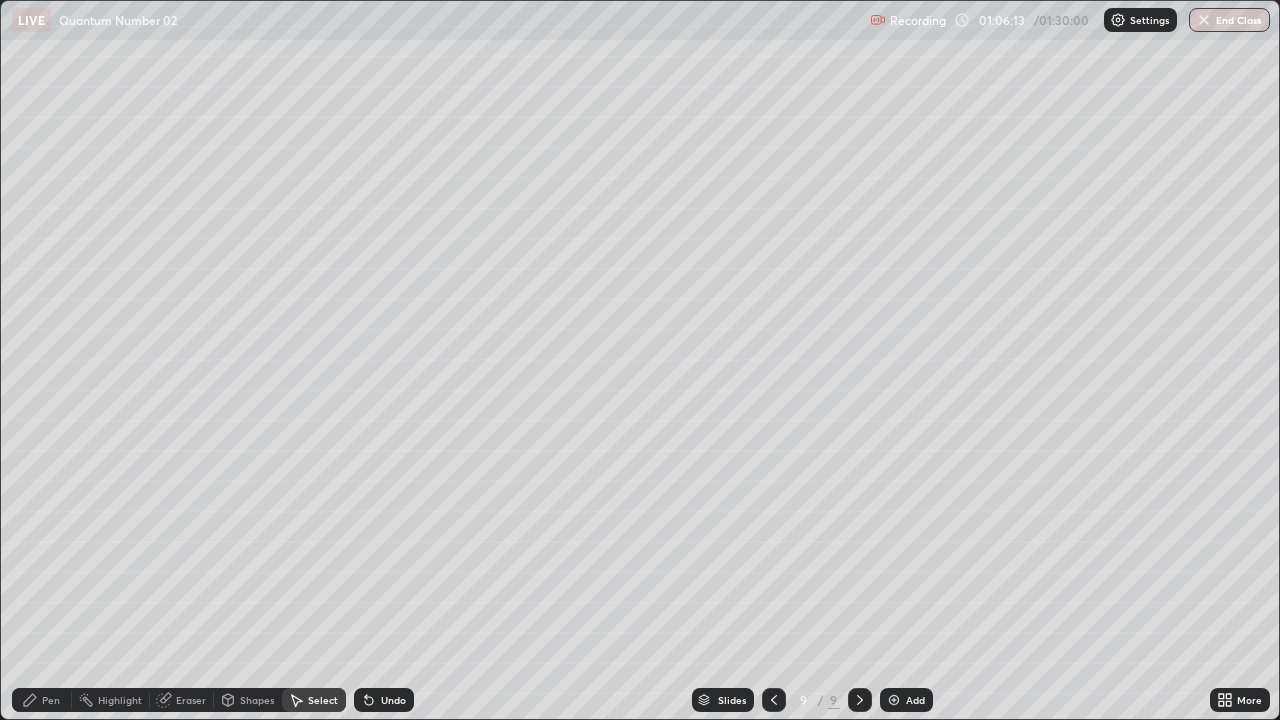 click on "0 ° Undo Copy Duplicate Duplicate to new slide Delete" at bounding box center (640, 360) 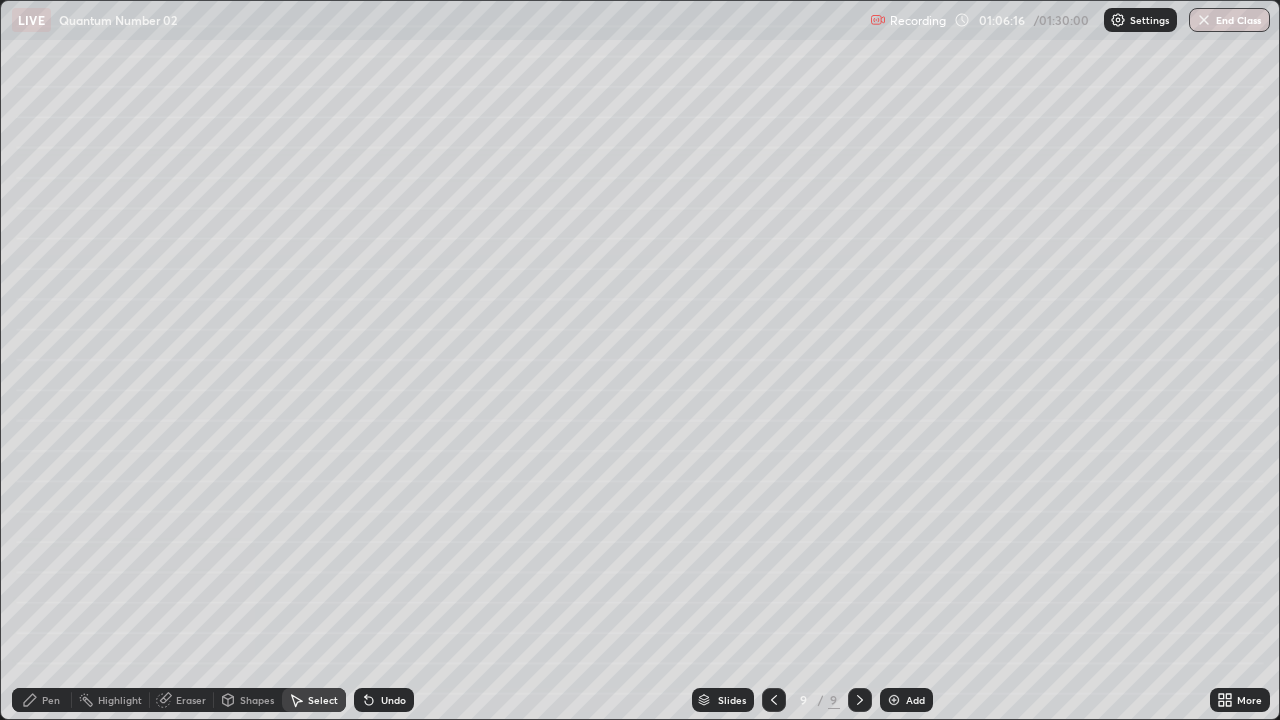 click on "Pen" at bounding box center (51, 700) 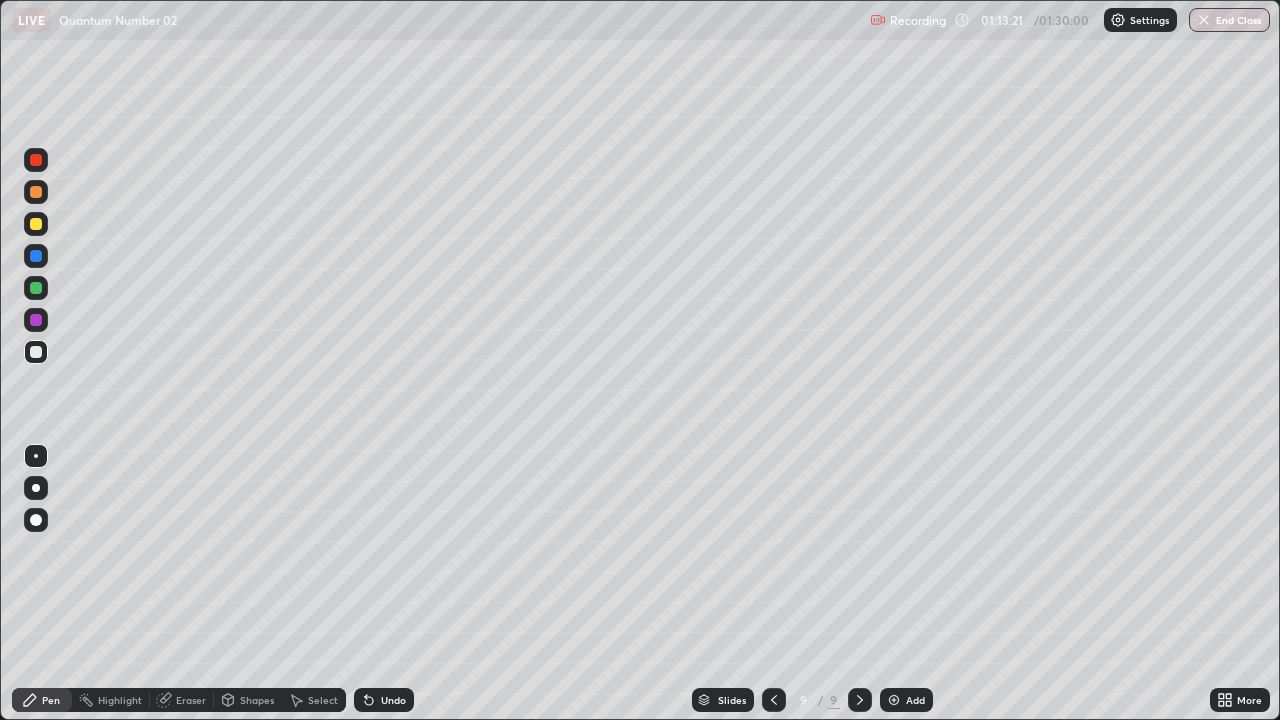 click at bounding box center [894, 700] 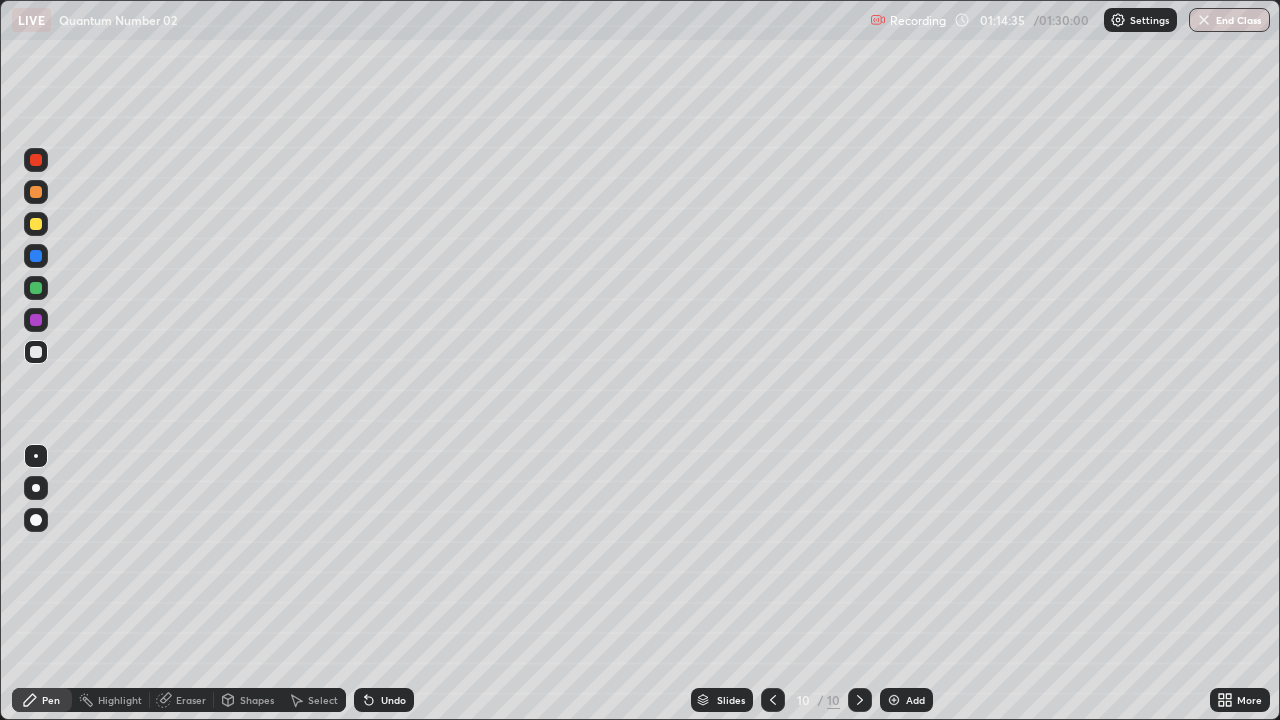 click on "Eraser" at bounding box center (191, 700) 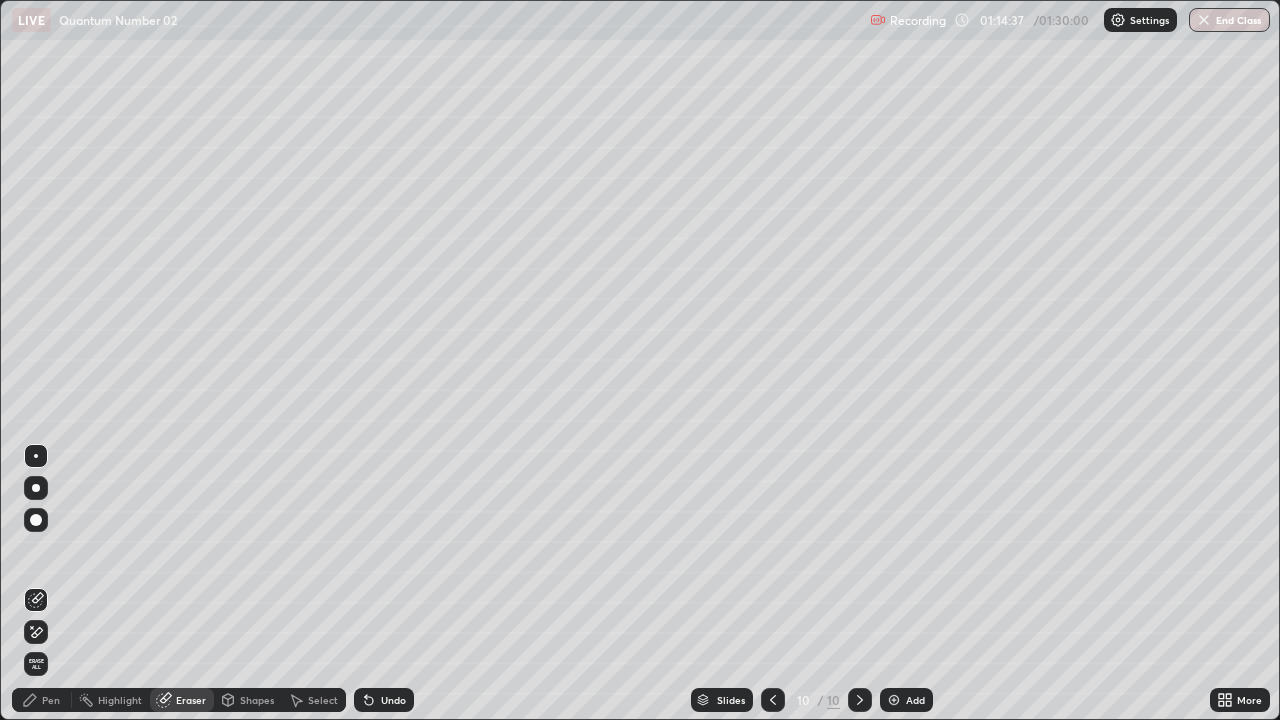 click on "Pen" at bounding box center (51, 700) 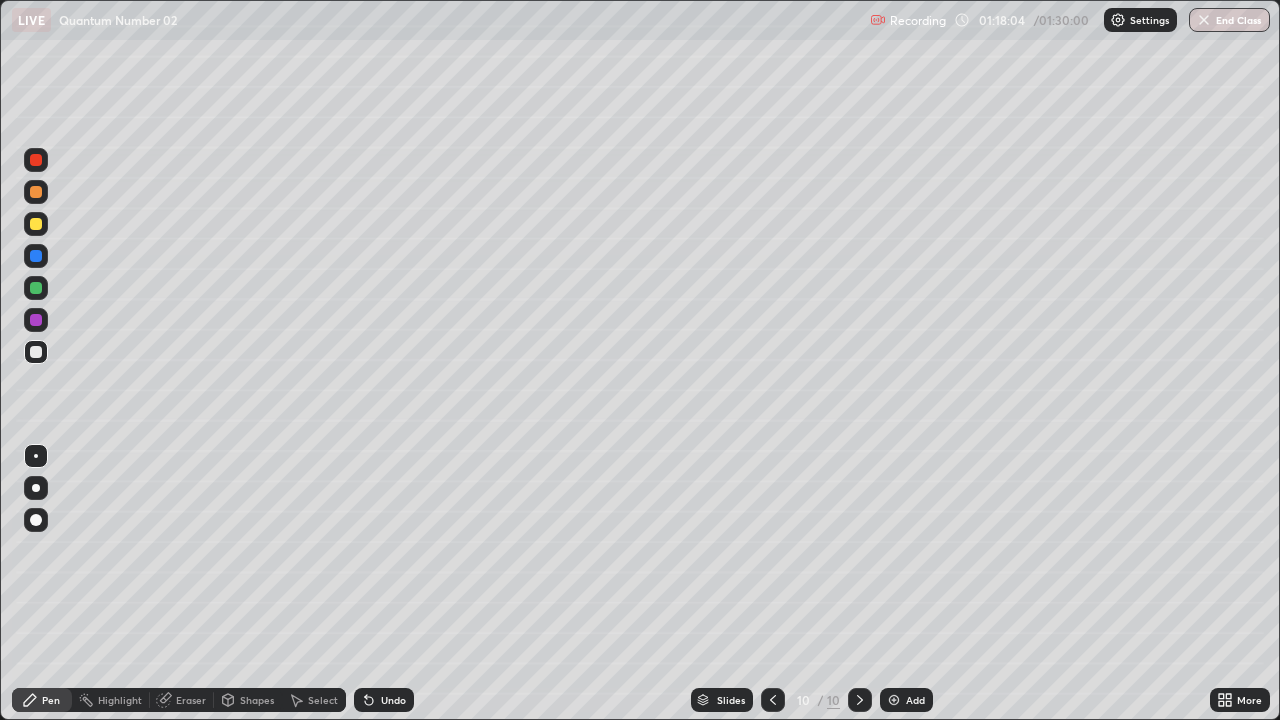 click at bounding box center (894, 700) 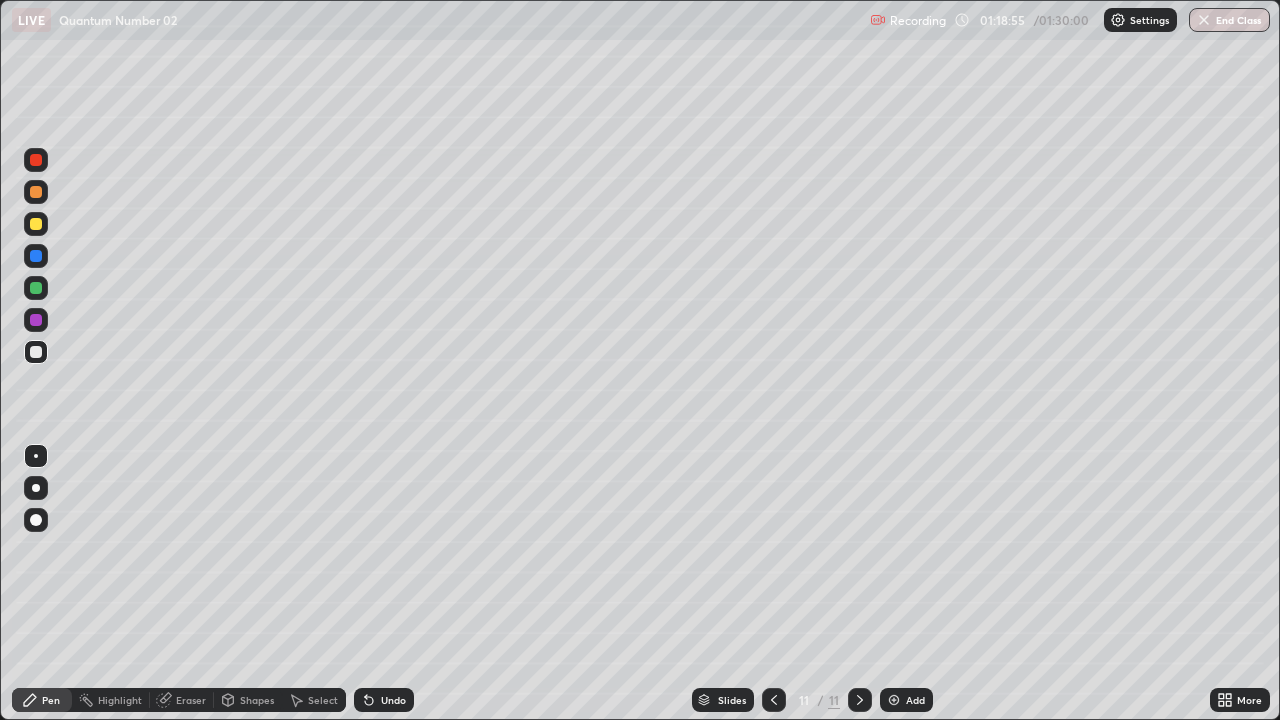 click on "Shapes" at bounding box center [257, 700] 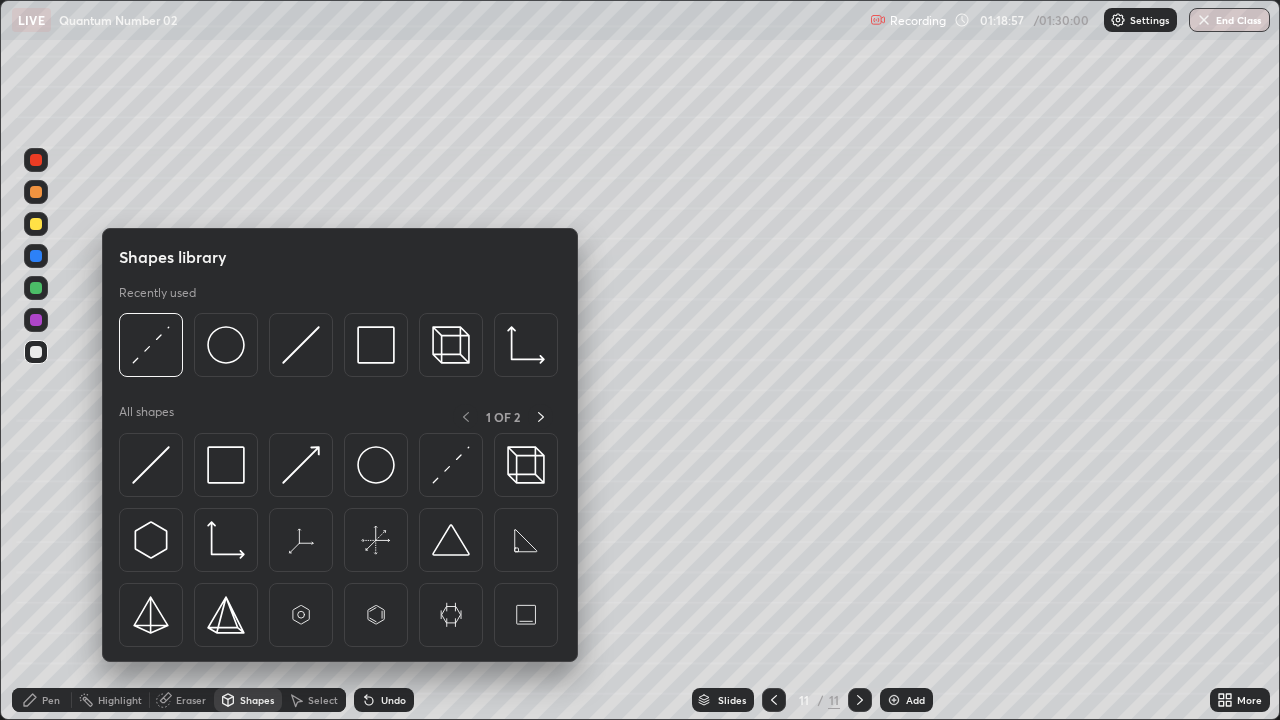 click on "Eraser" at bounding box center [191, 700] 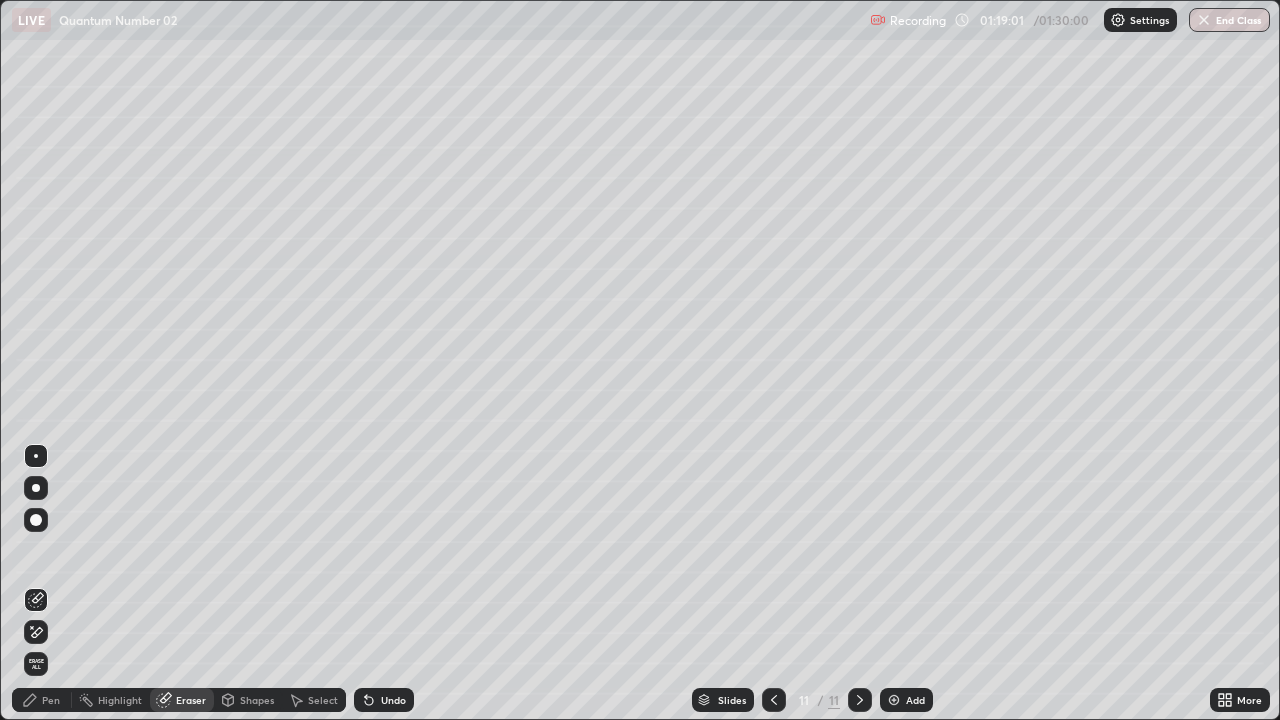 click on "Pen" at bounding box center [51, 700] 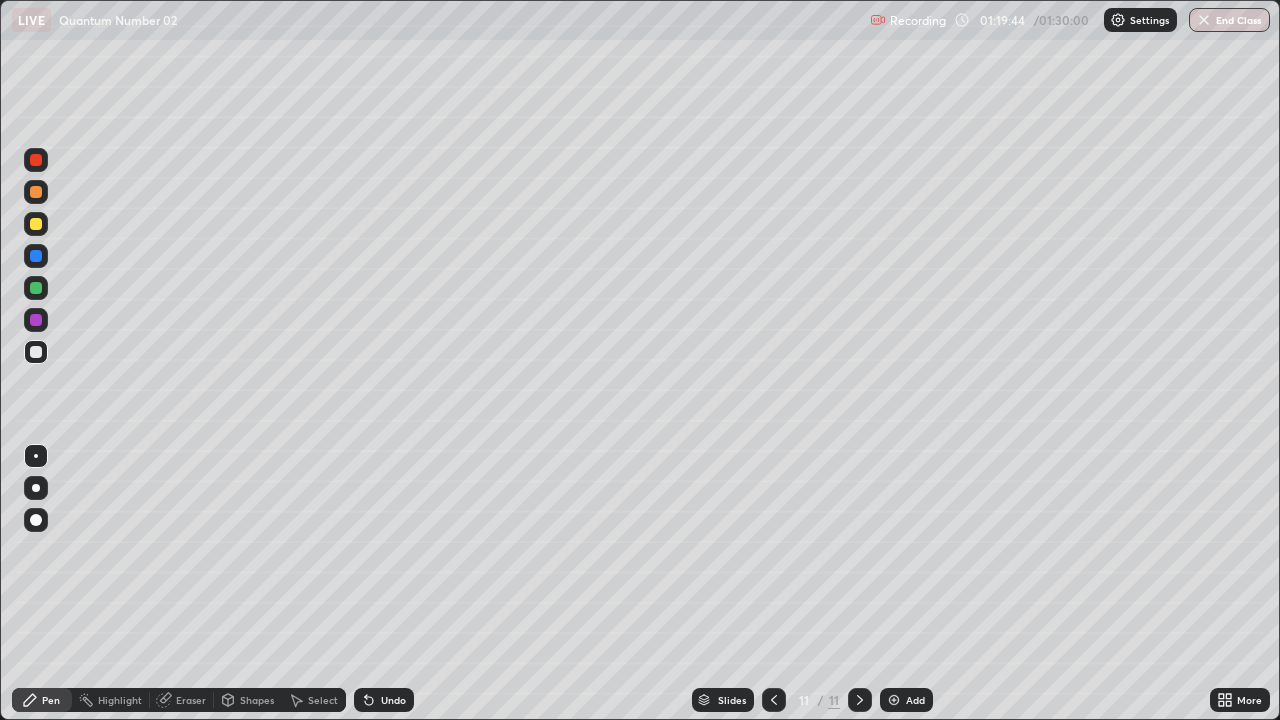 click on "Select" at bounding box center [323, 700] 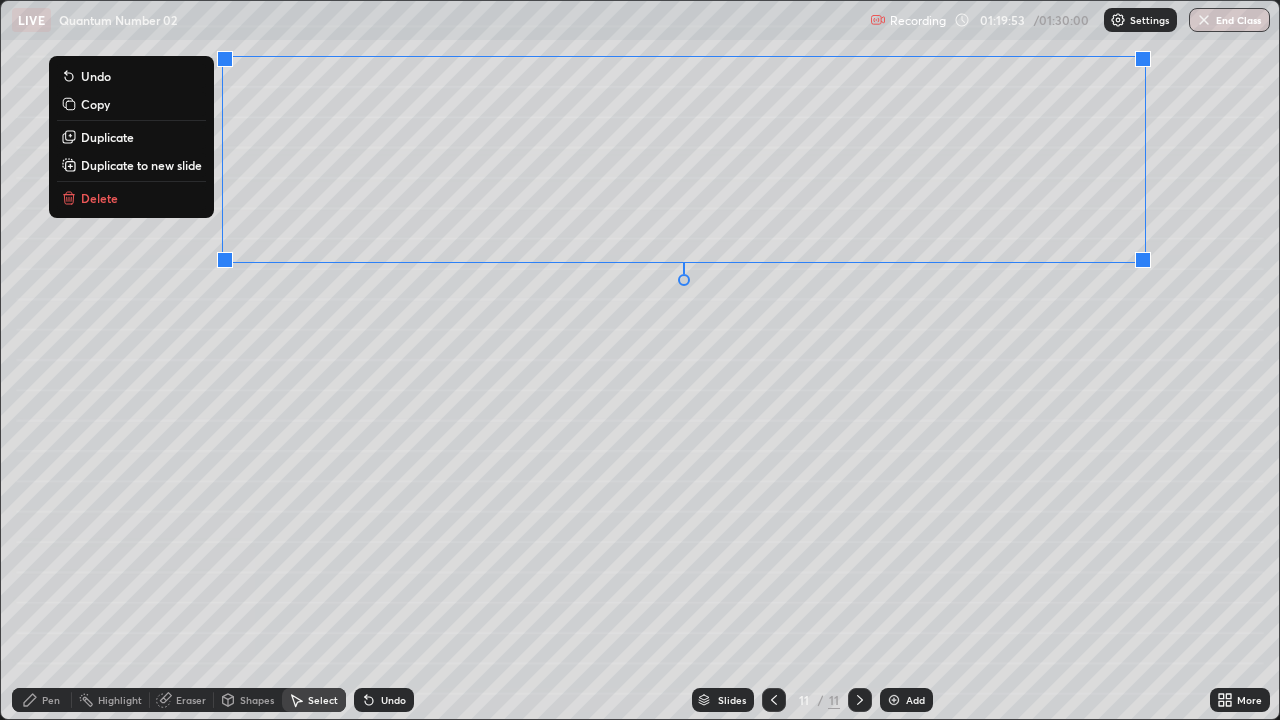 click on "0 ° Undo Copy Duplicate Duplicate to new slide Delete" at bounding box center (640, 360) 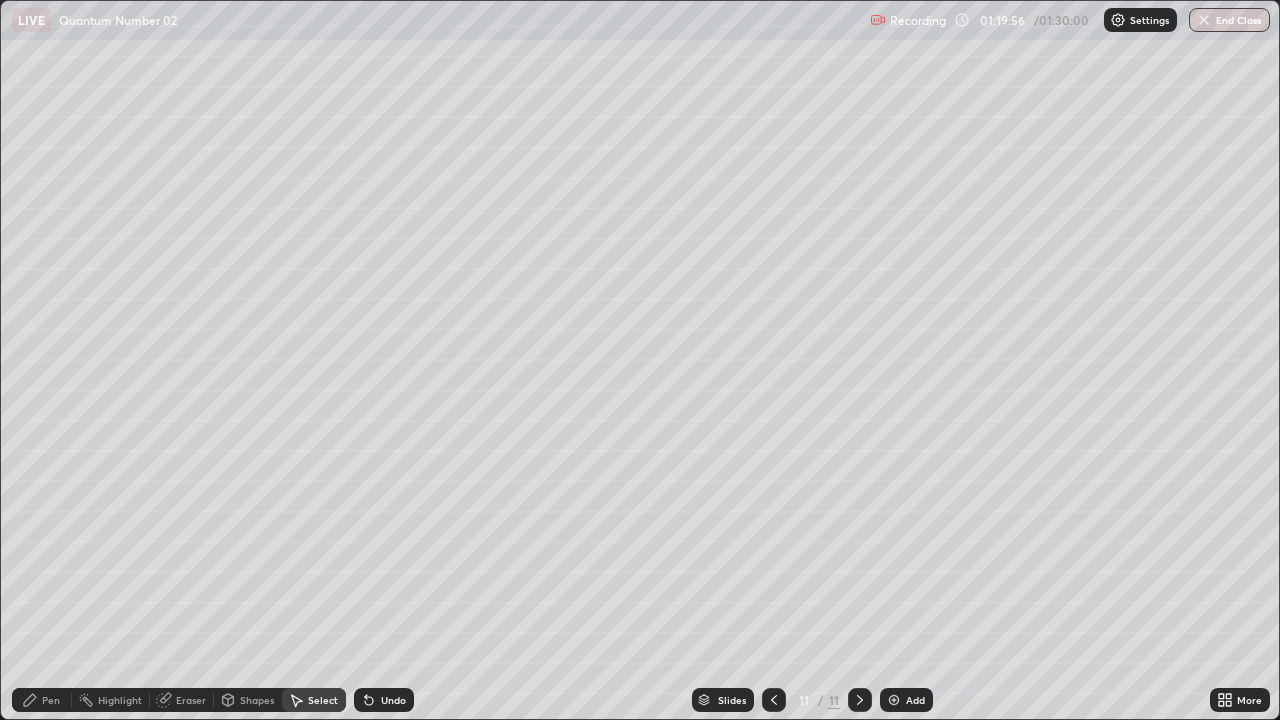 click on "Pen" at bounding box center (51, 700) 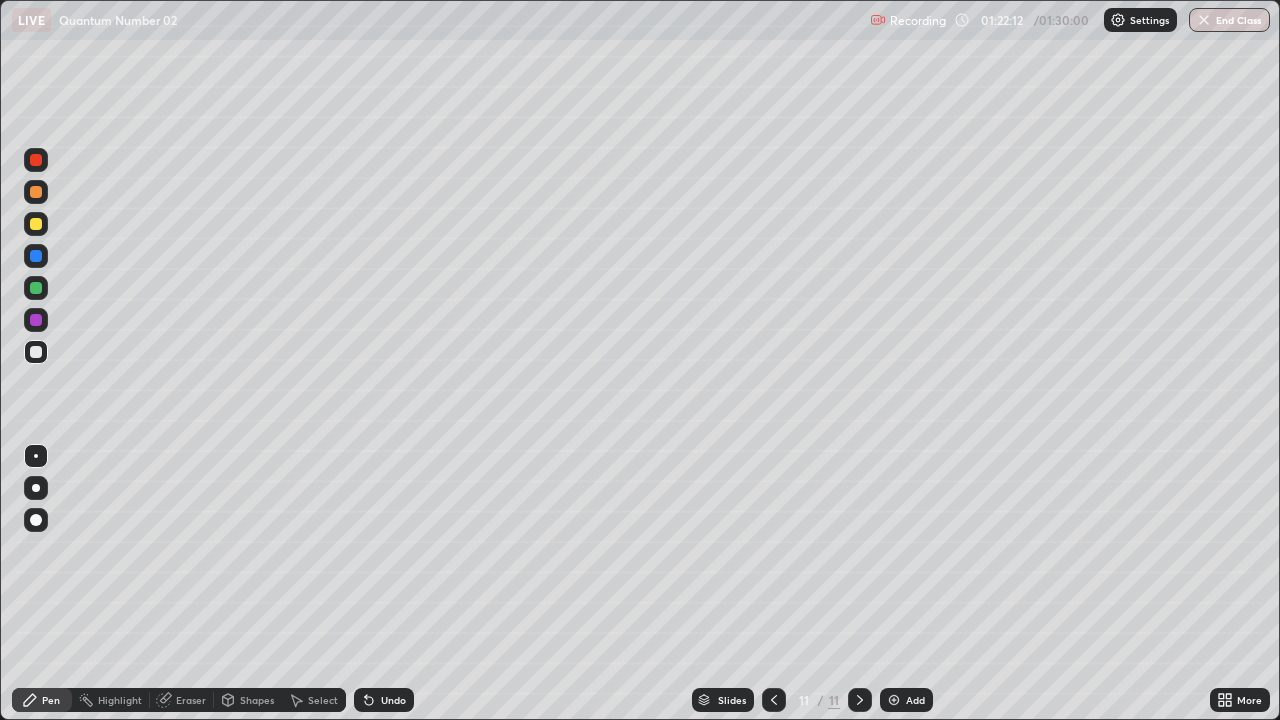 click on "Select" at bounding box center [323, 700] 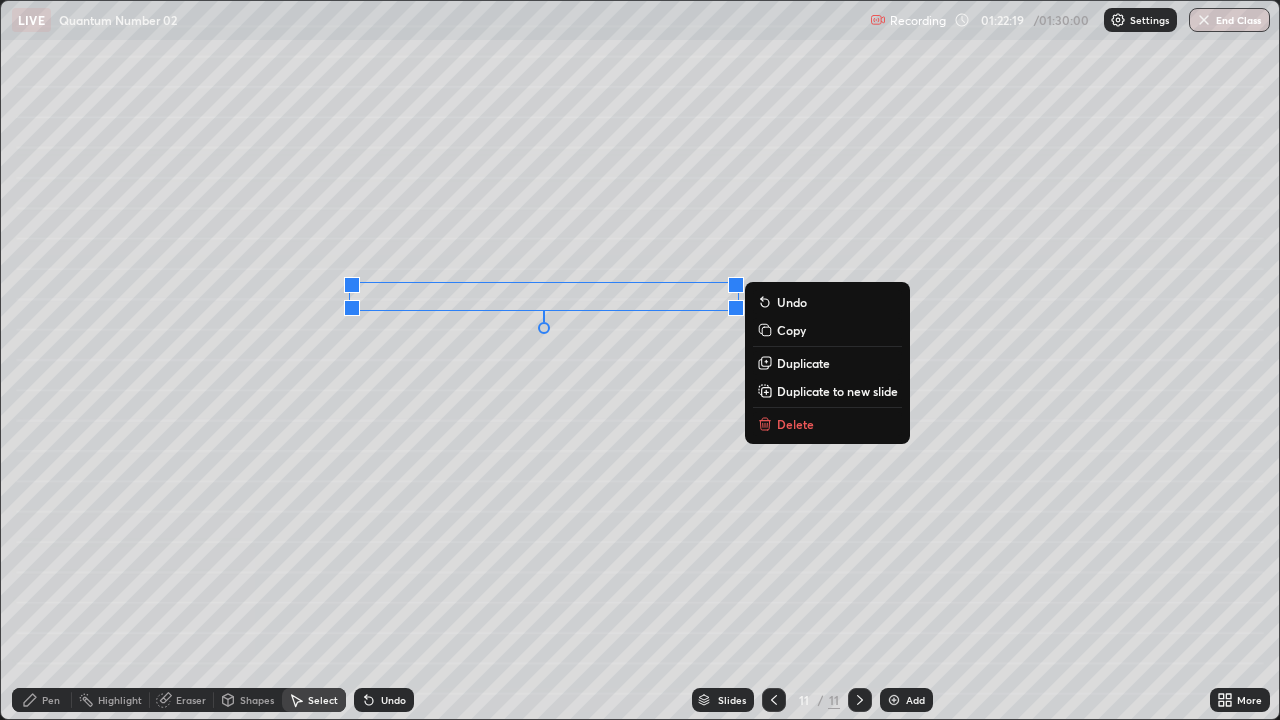 click on "0 ° Undo Copy Duplicate Duplicate to new slide Delete" at bounding box center [640, 360] 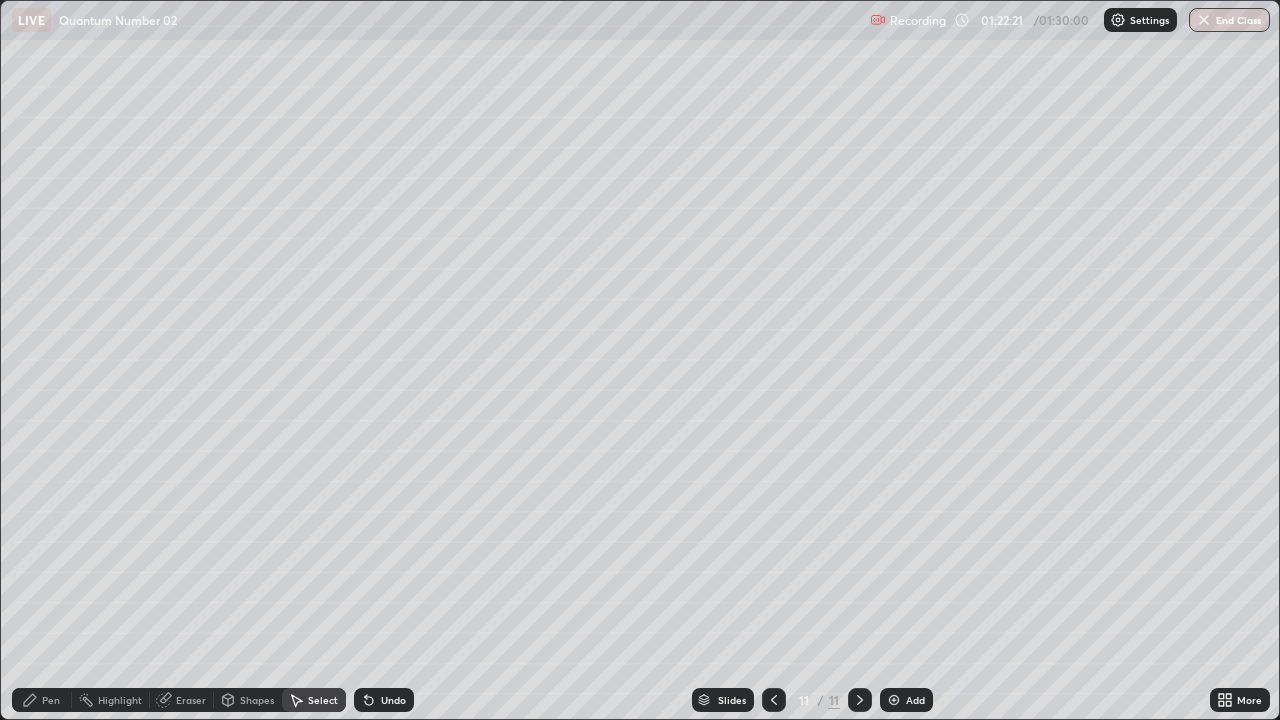 click on "Select" at bounding box center (323, 700) 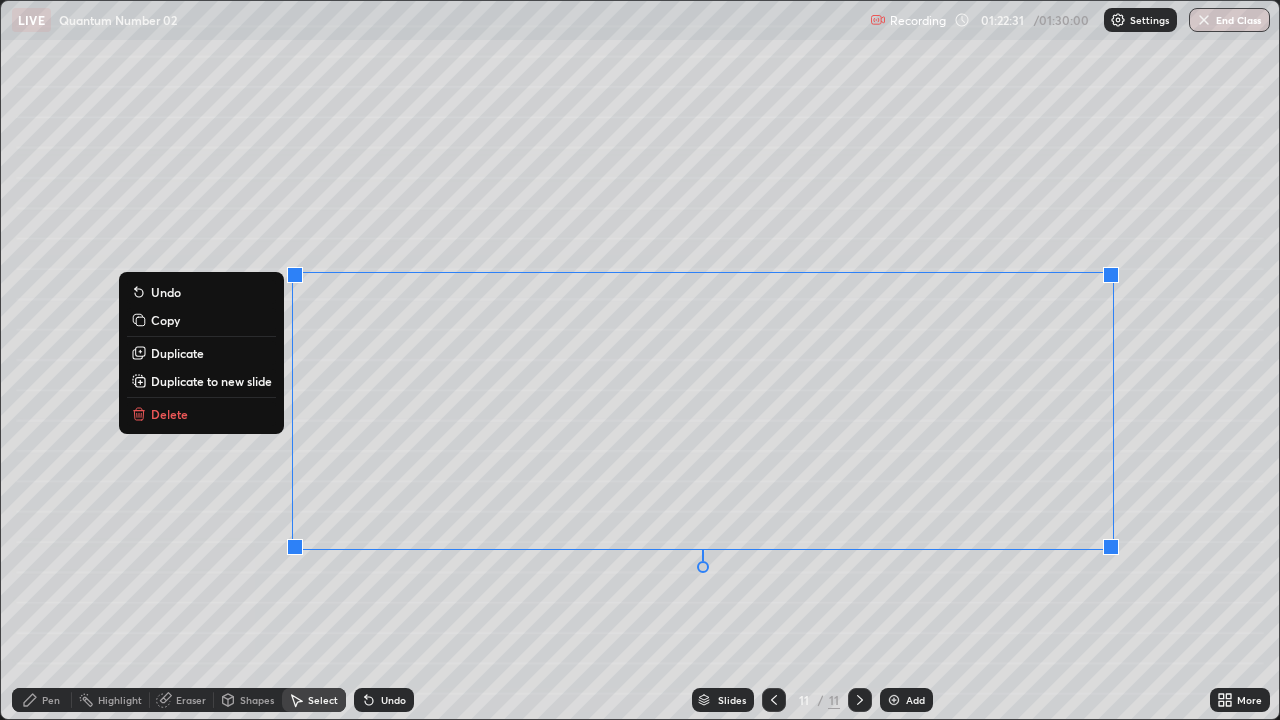 click on "0 ° Undo Copy Duplicate Duplicate to new slide Delete" at bounding box center [640, 360] 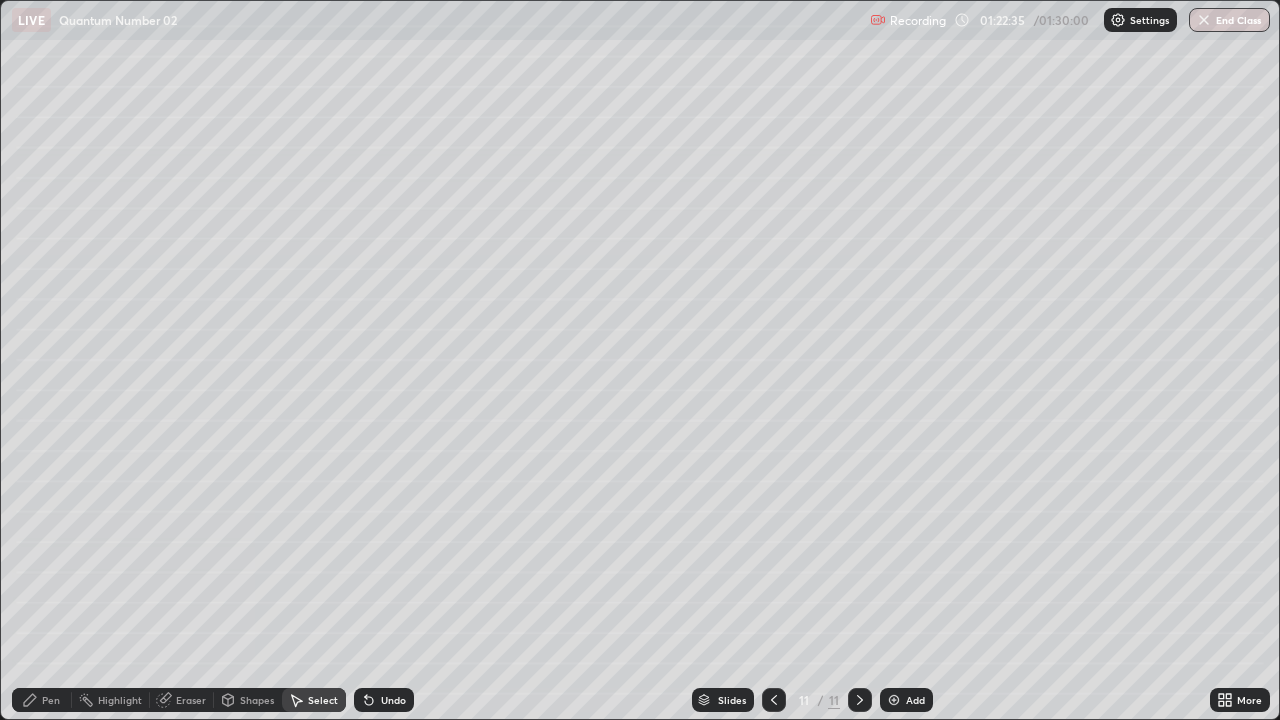 click on "Pen" at bounding box center (51, 700) 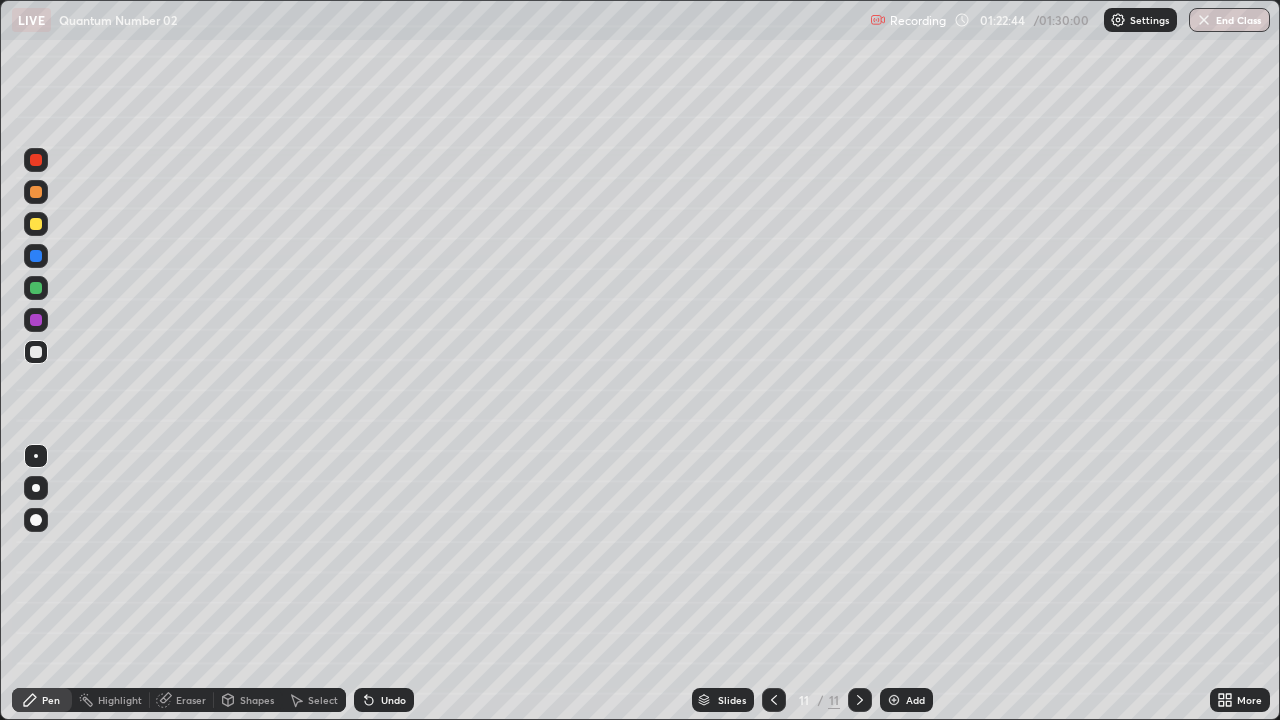 click at bounding box center [36, 160] 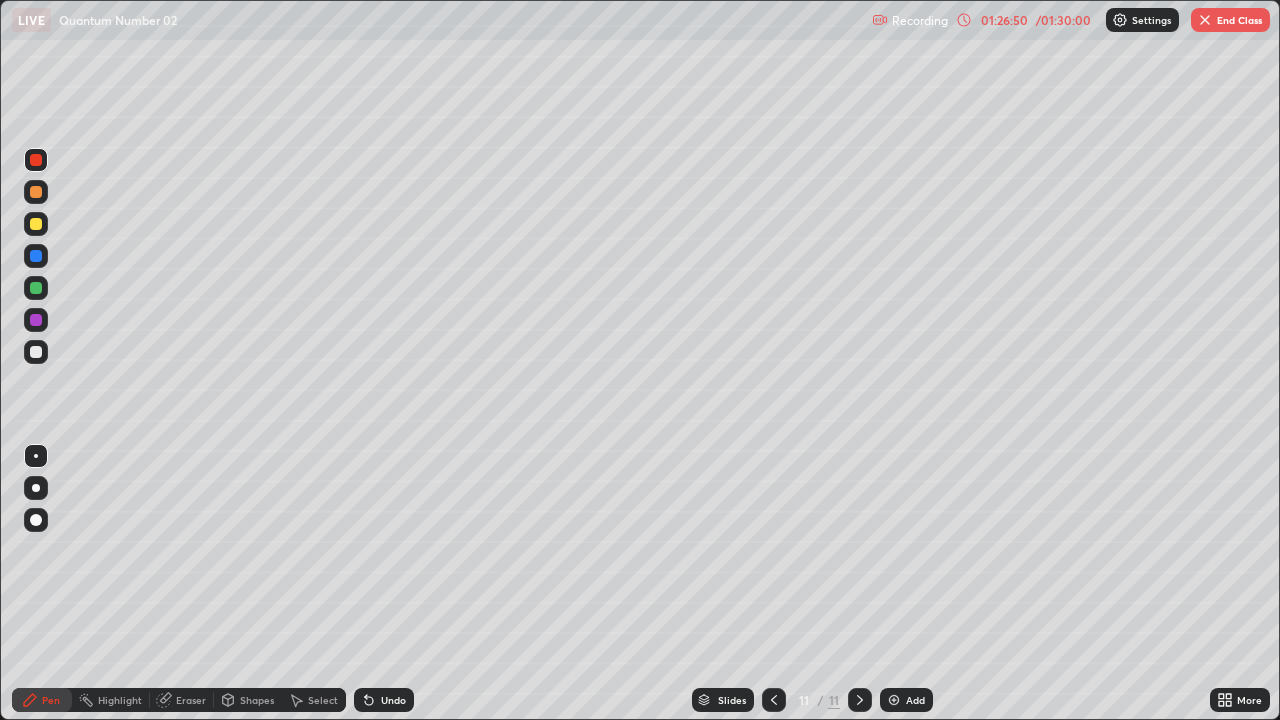 click at bounding box center (894, 700) 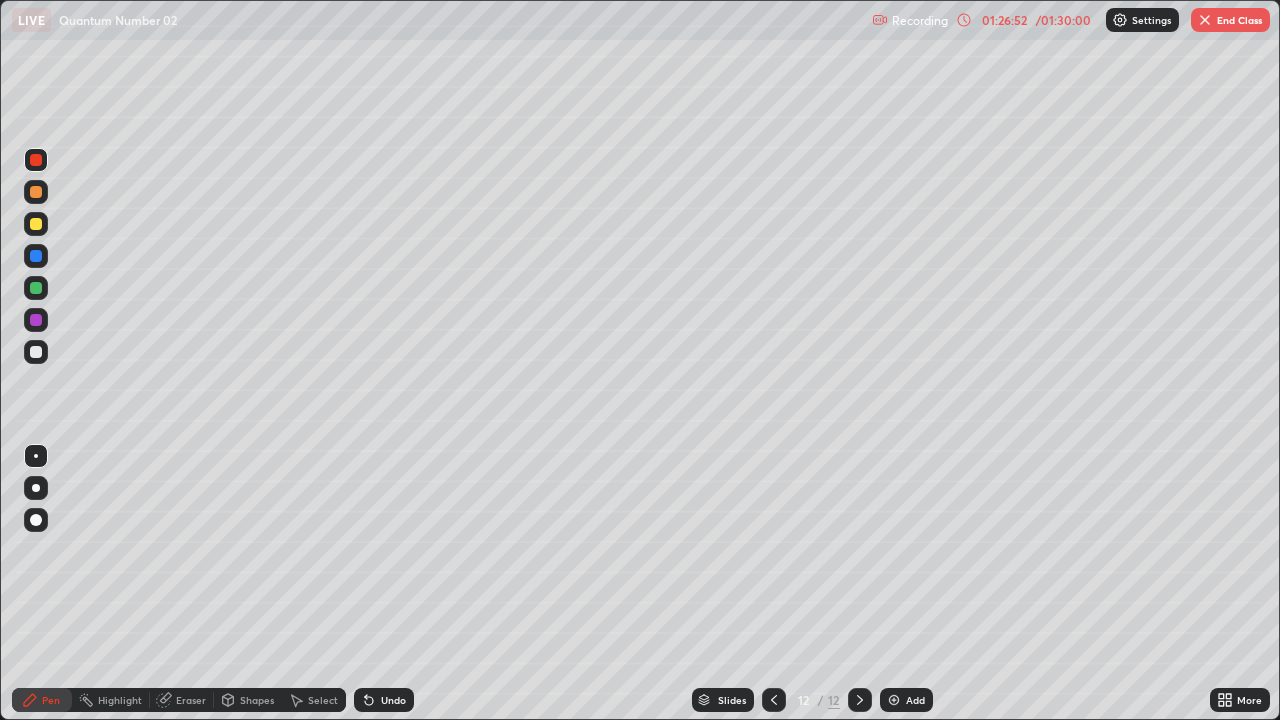click at bounding box center (36, 352) 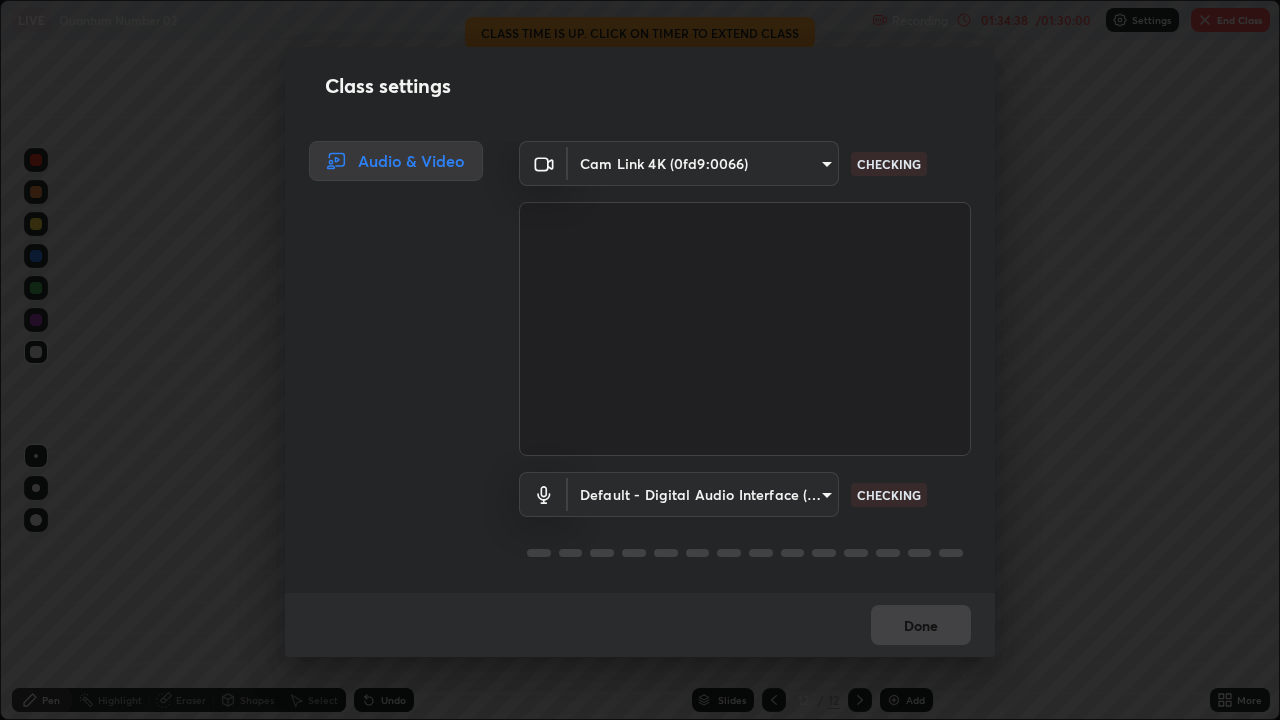 click on "Class settings Audio & Video Cam Link 4K (0fd9:0066) 4b691561e7a653ff76c4e48a590a0ea4b729d3861a95273bafb8aaedfd2b728d CHECKING Default - Digital Audio Interface (5- Cam Link 4K) default CHECKING Done" at bounding box center (640, 360) 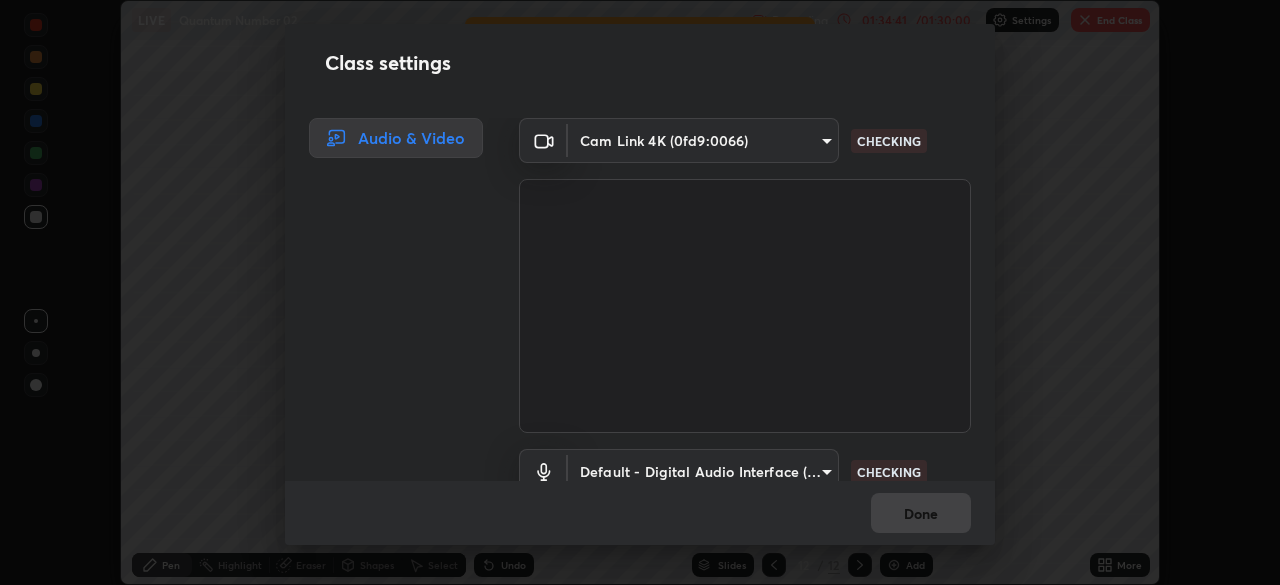 scroll, scrollTop: 585, scrollLeft: 1280, axis: both 